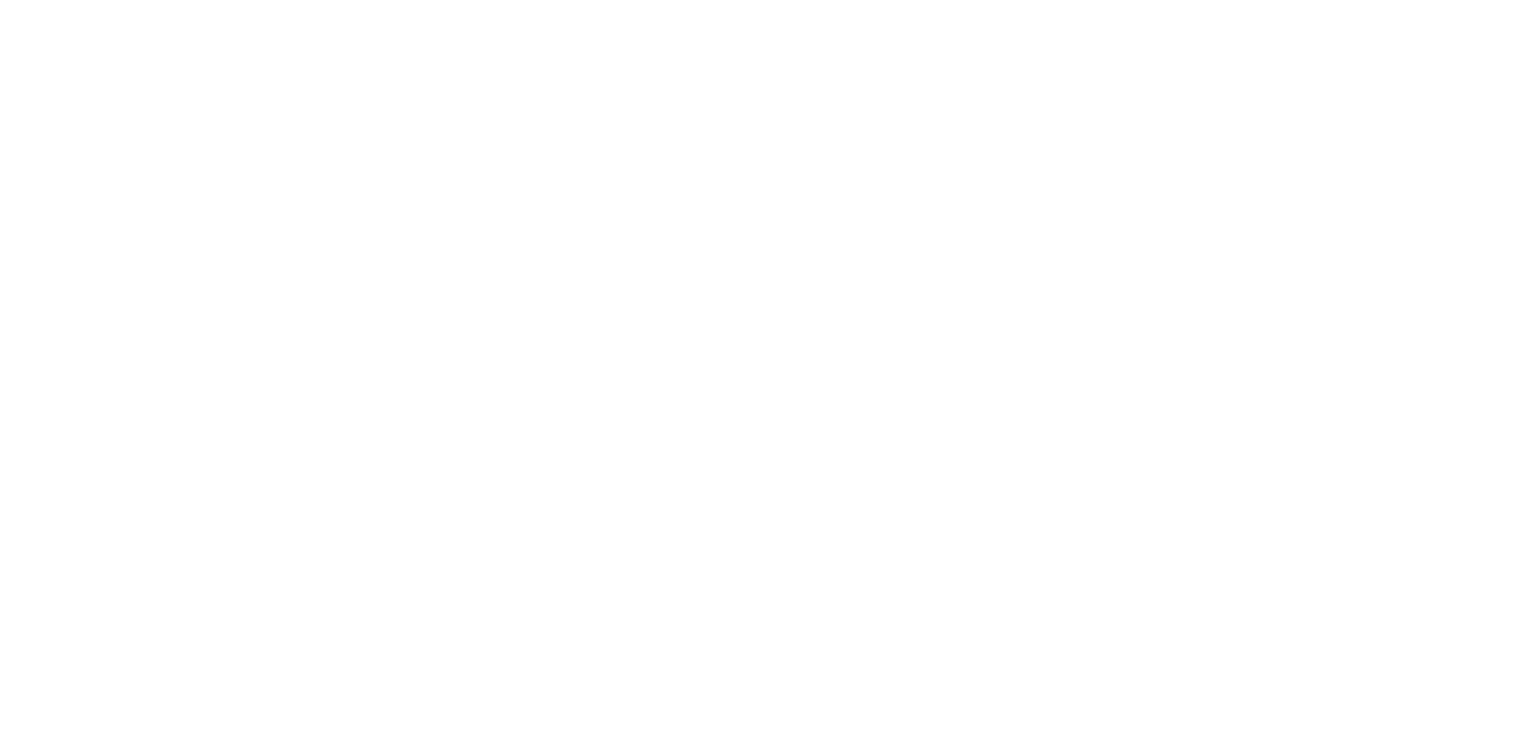 scroll, scrollTop: 0, scrollLeft: 0, axis: both 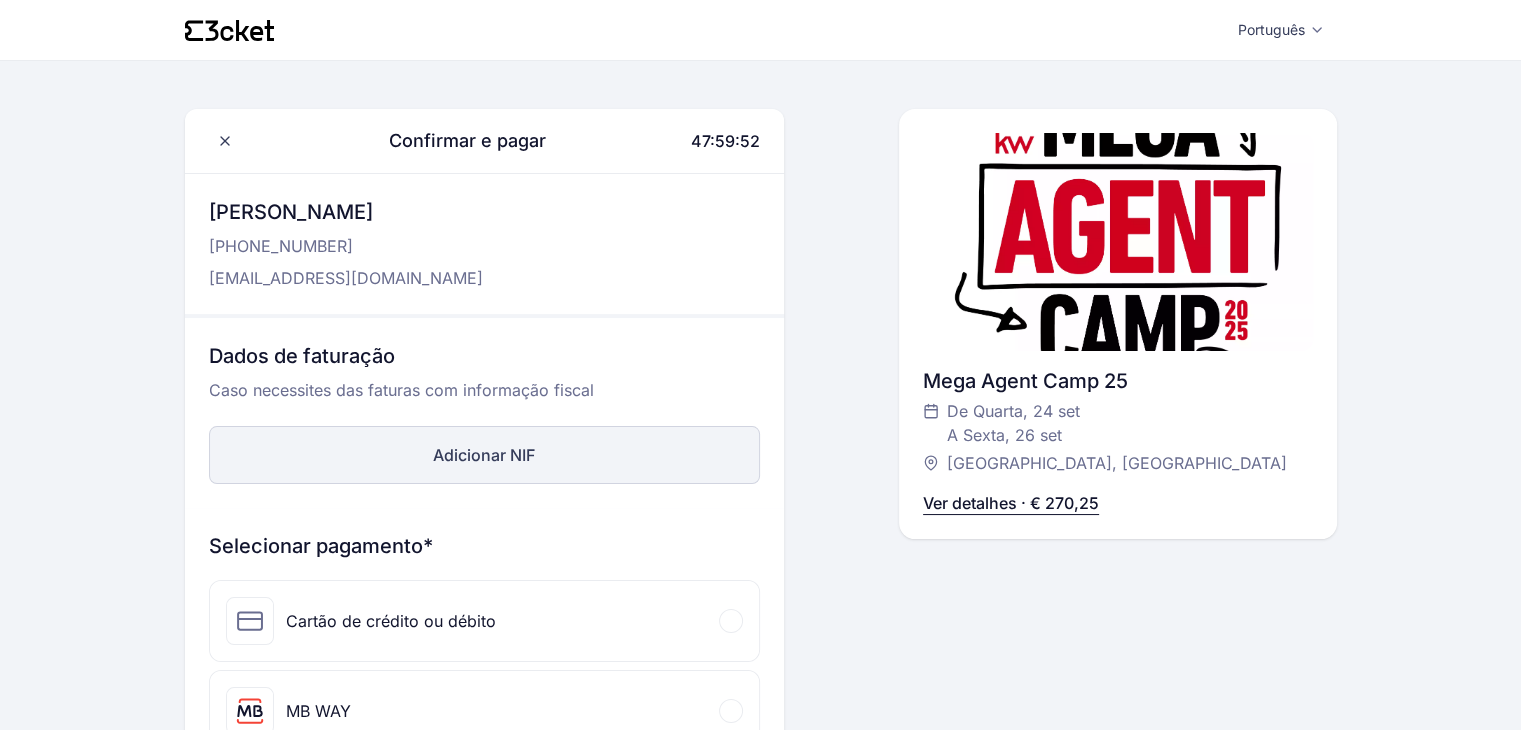 click on "Adicionar NIF" at bounding box center (484, 455) 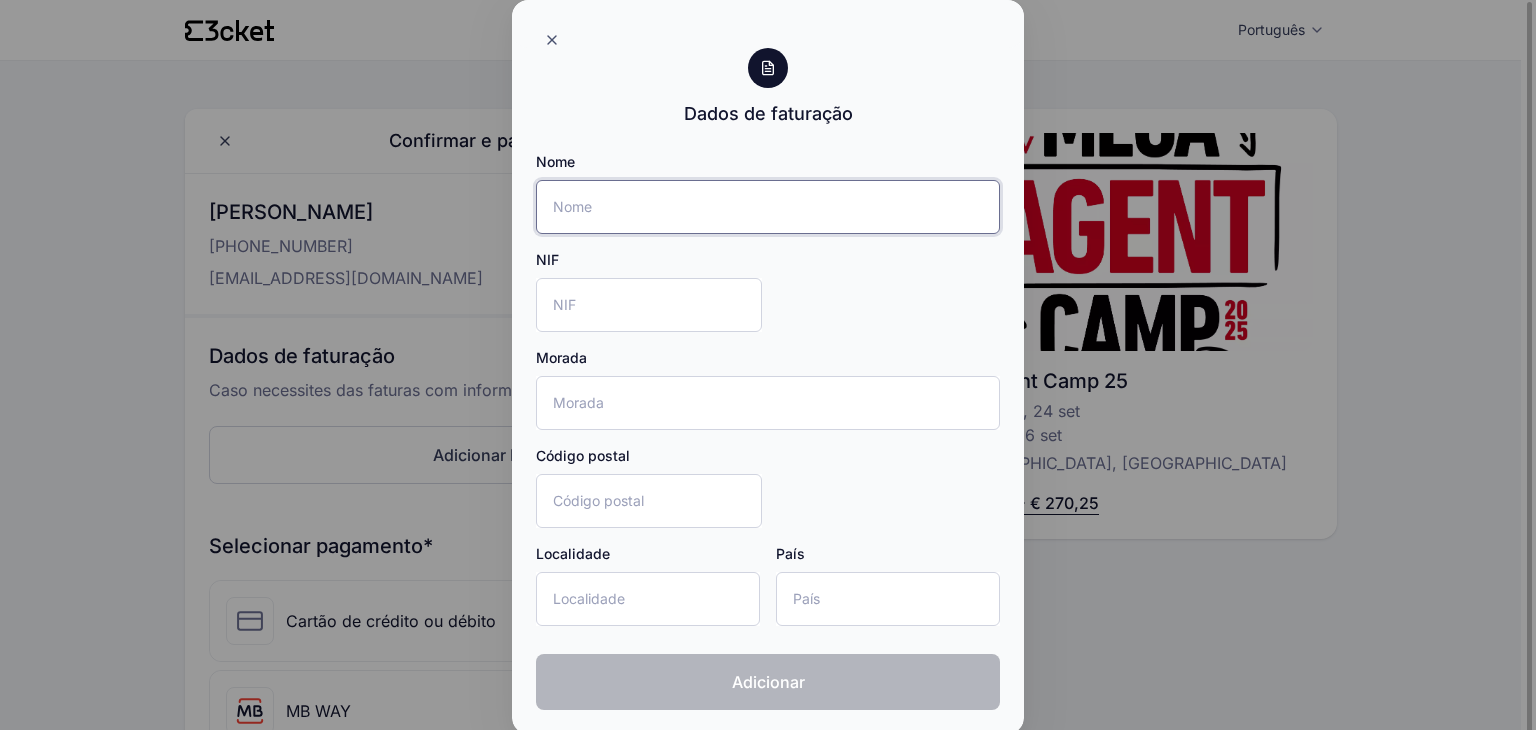 click on "Nome" at bounding box center [768, 207] 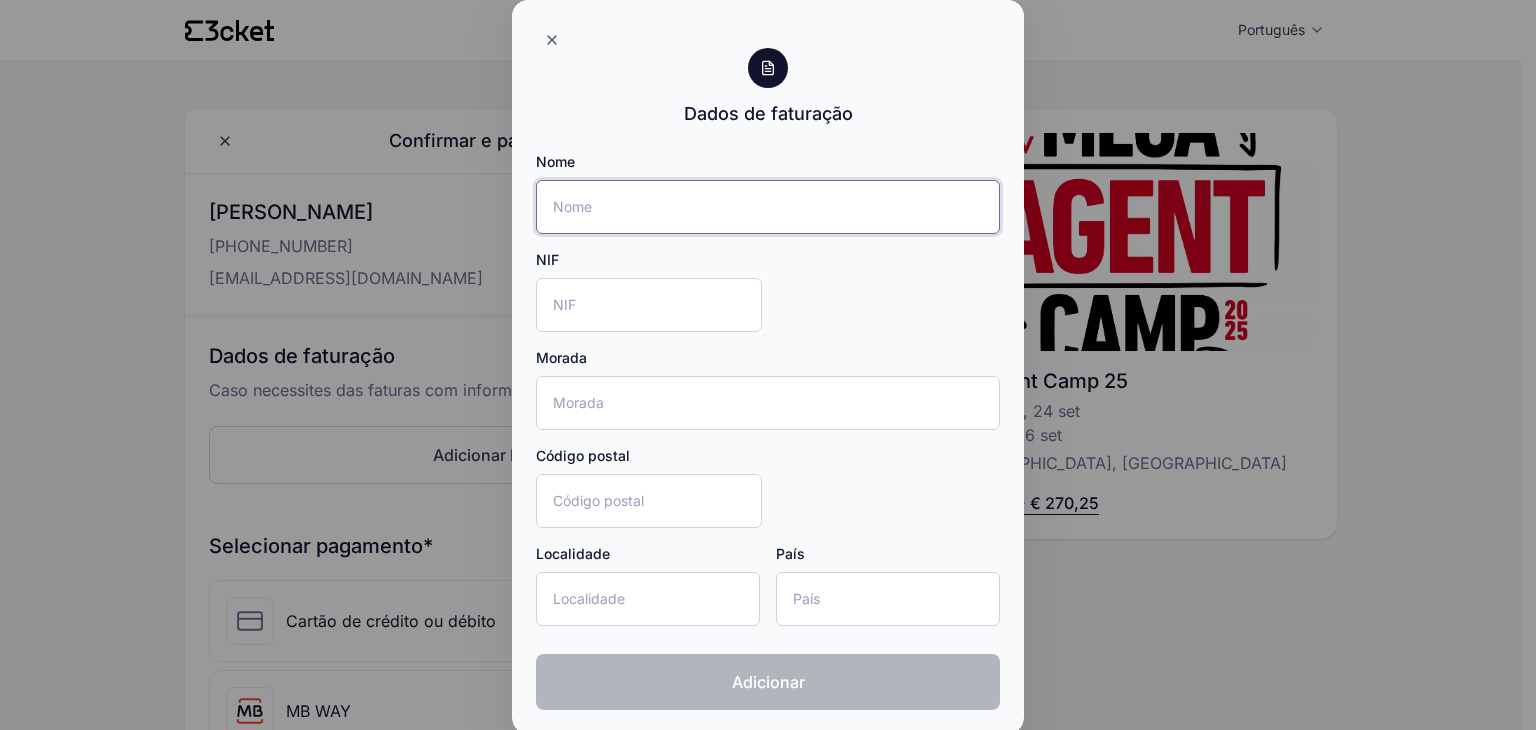 type on "RevivalNumbers, Unip Lda" 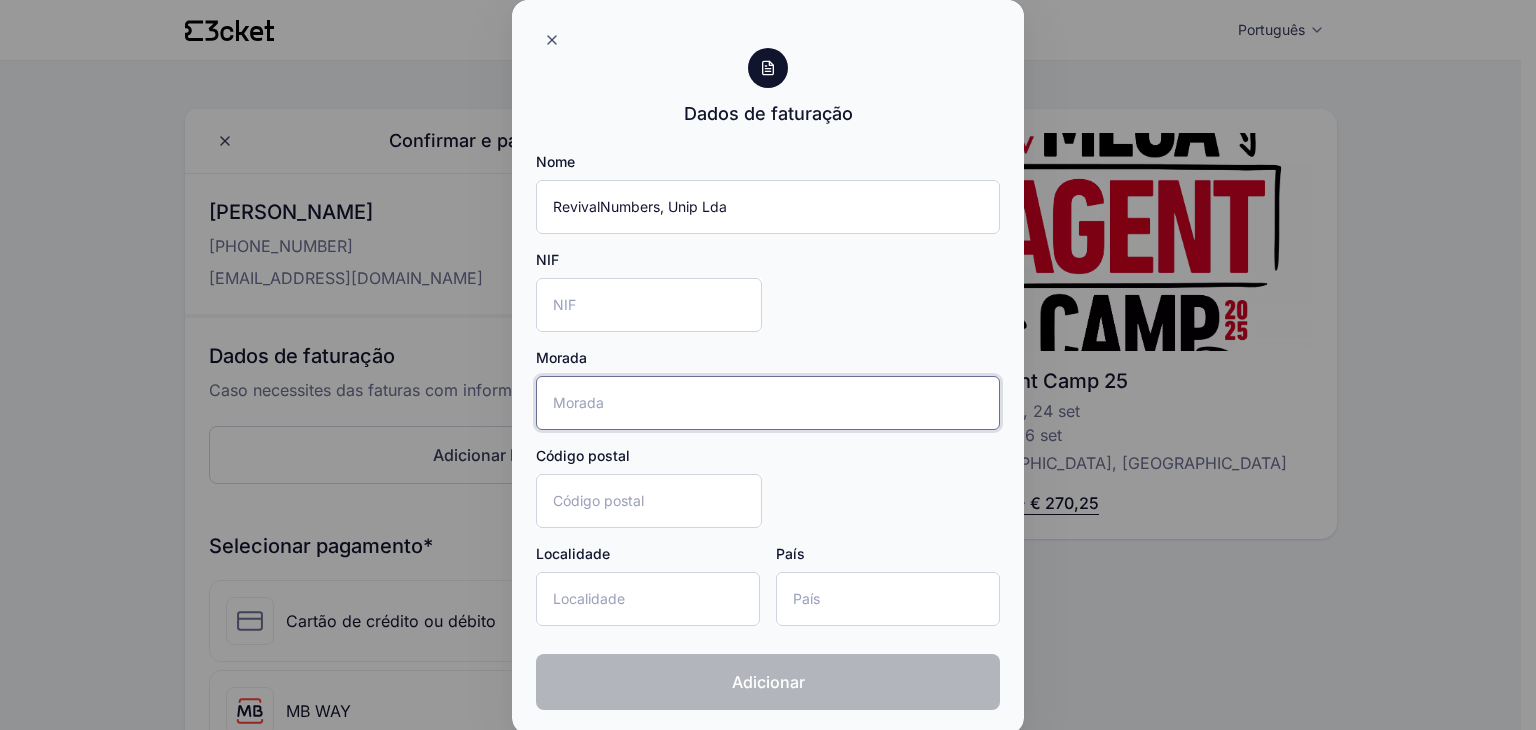 type on "Rua Diário de Noticias, nº 9, 1ºF" 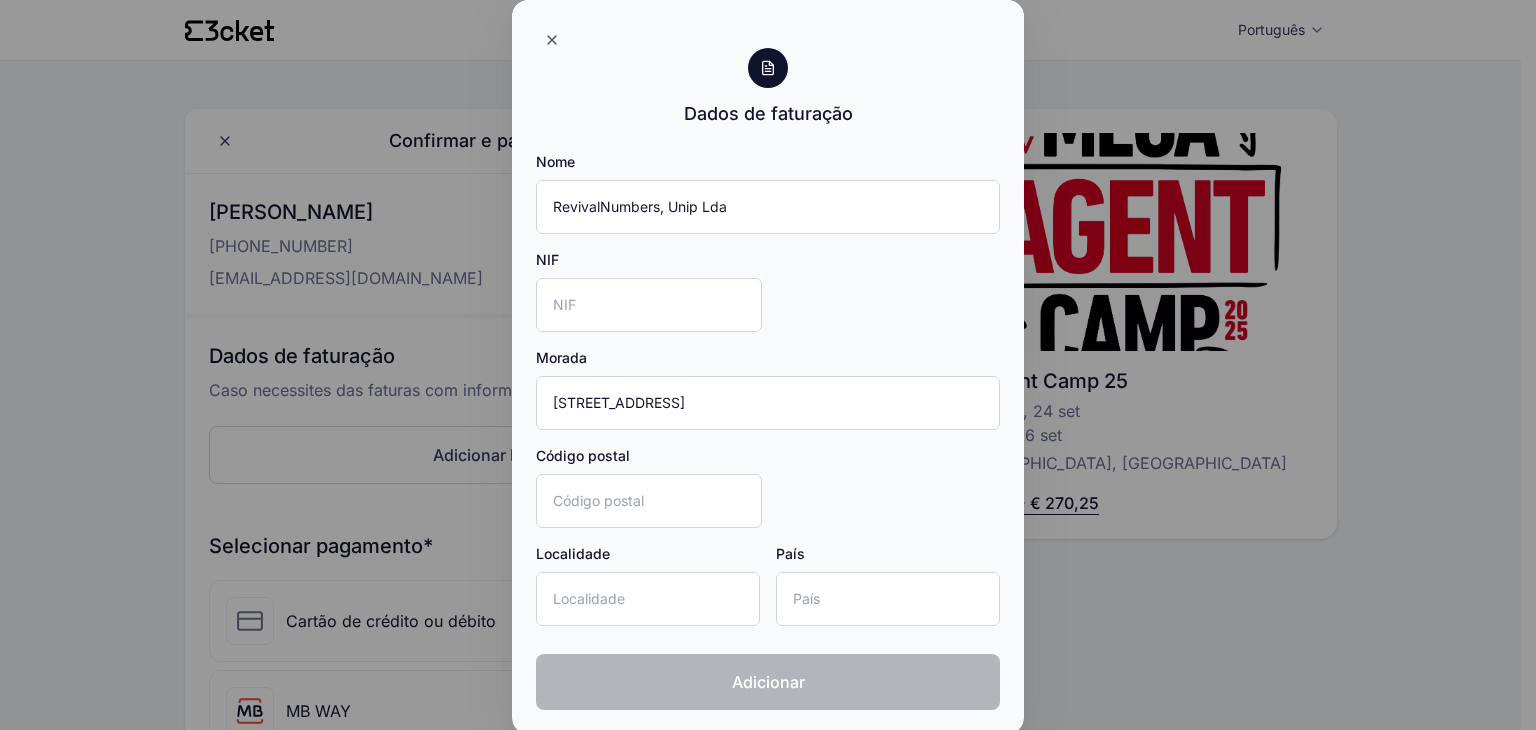 type on "2500-176" 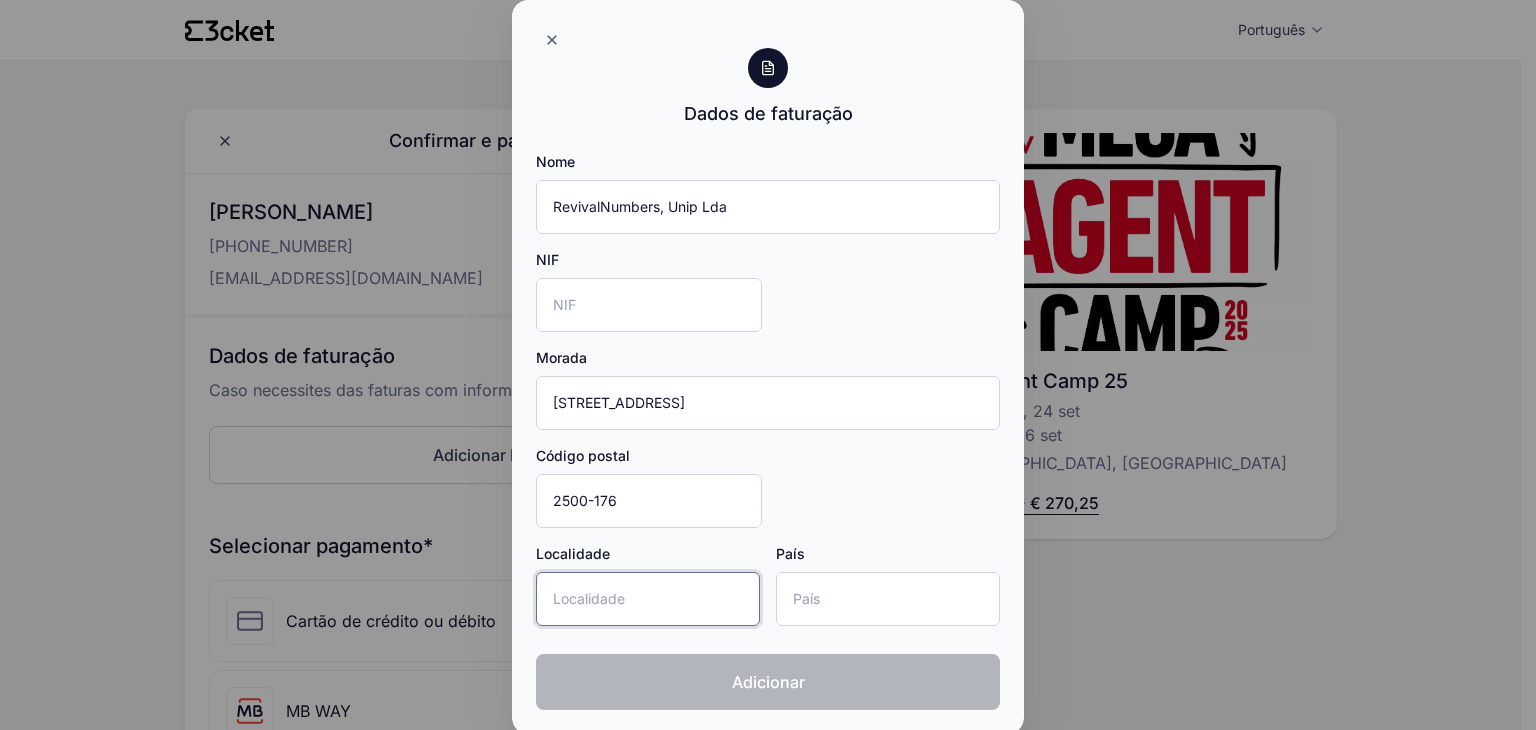 type on "Caldas da Rainha" 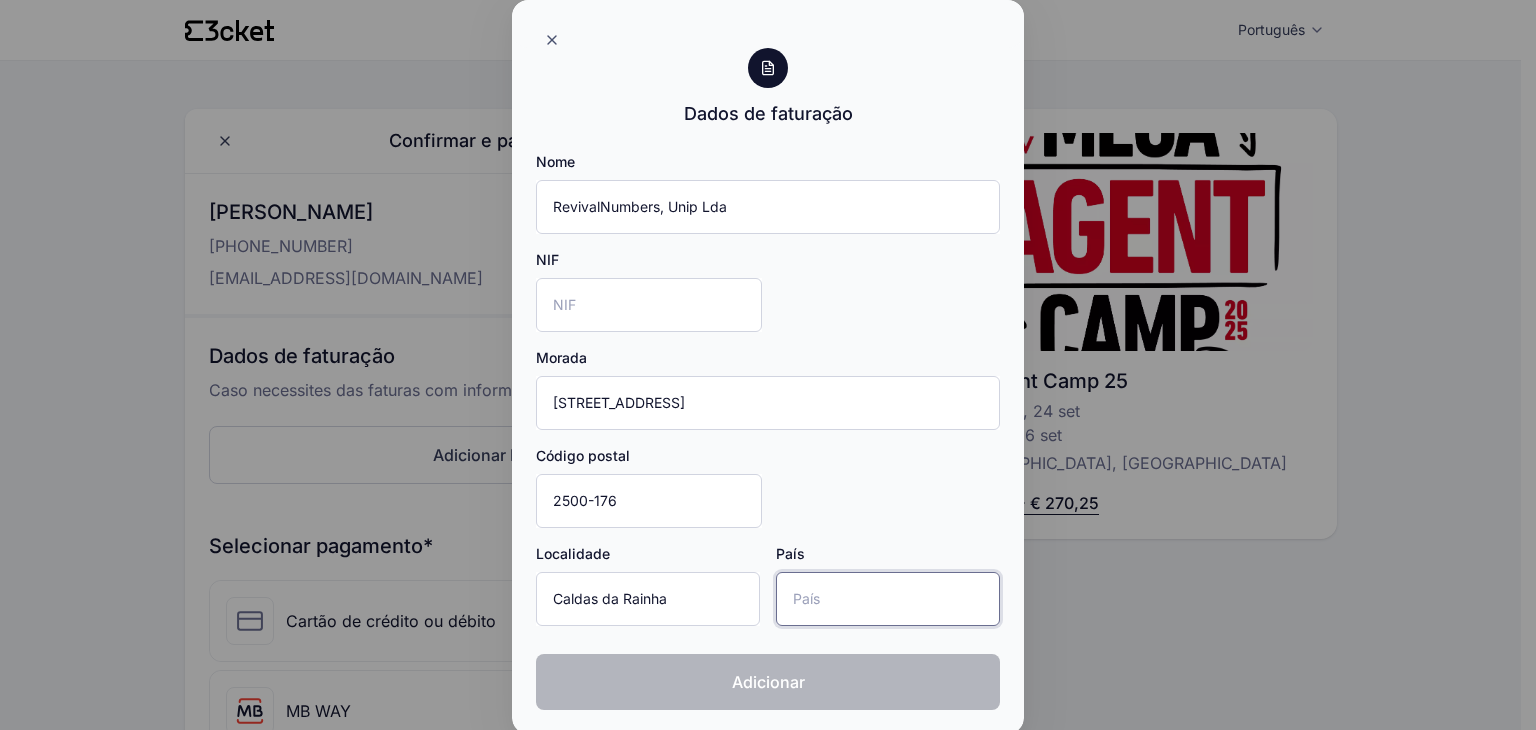 type on "Portugal" 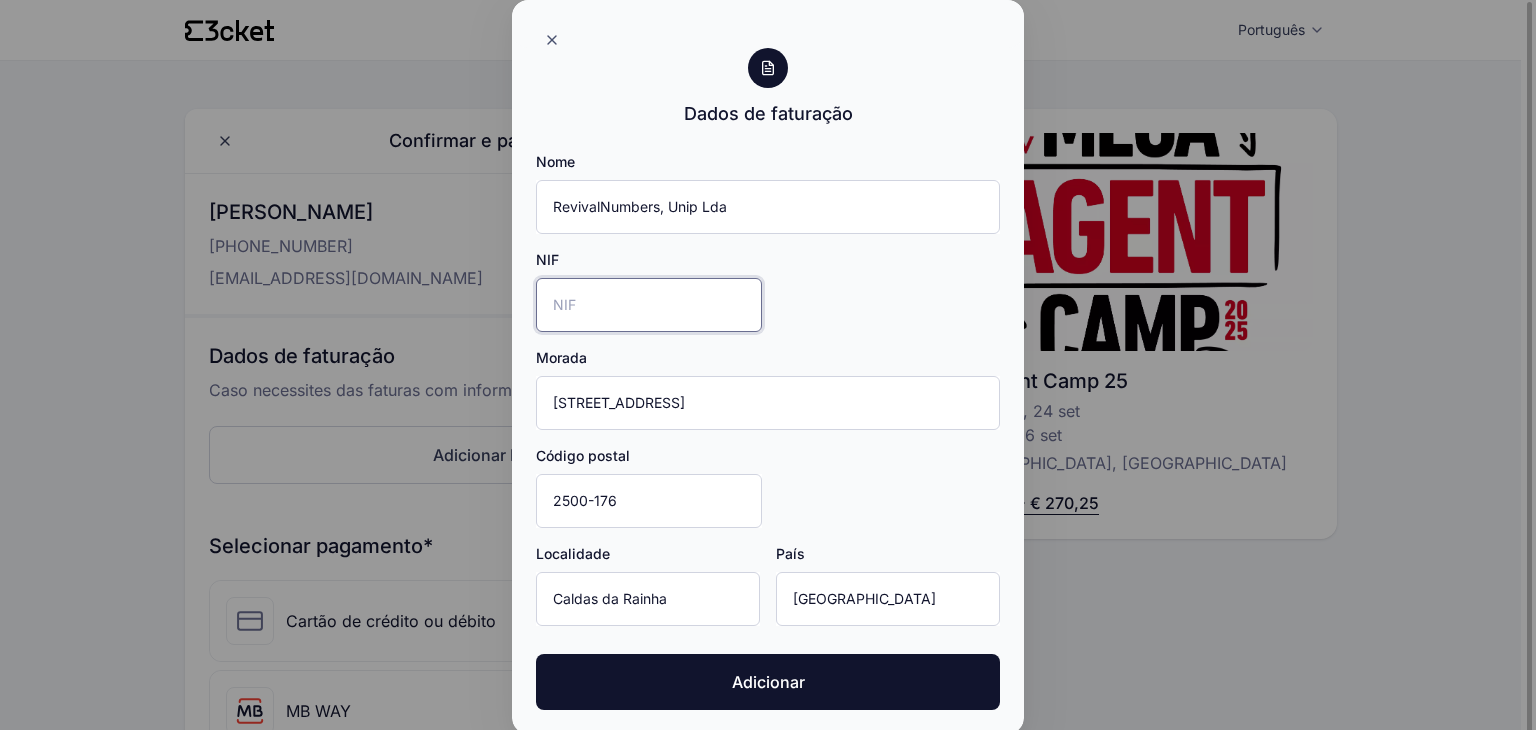 click on "NIF" at bounding box center (649, 305) 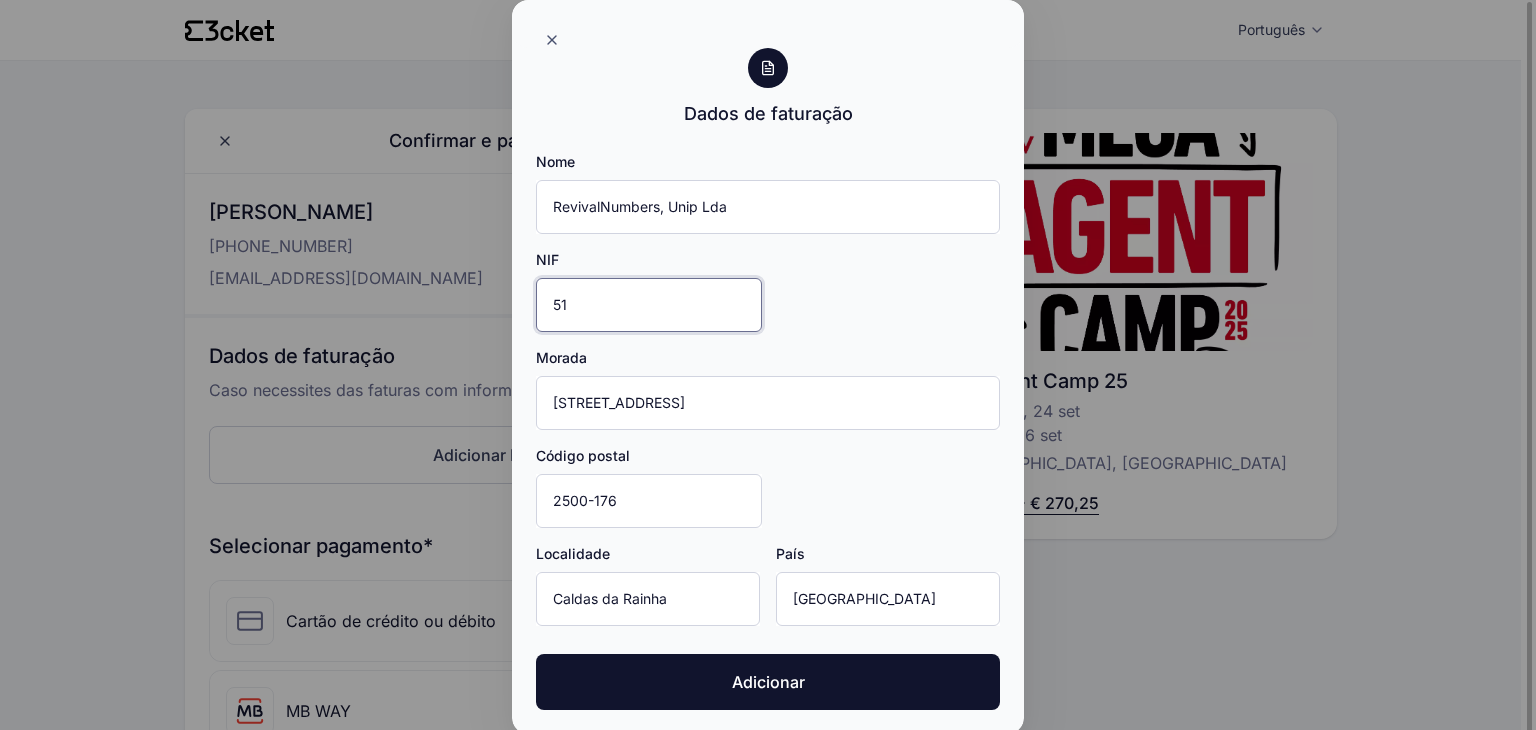 type on "5" 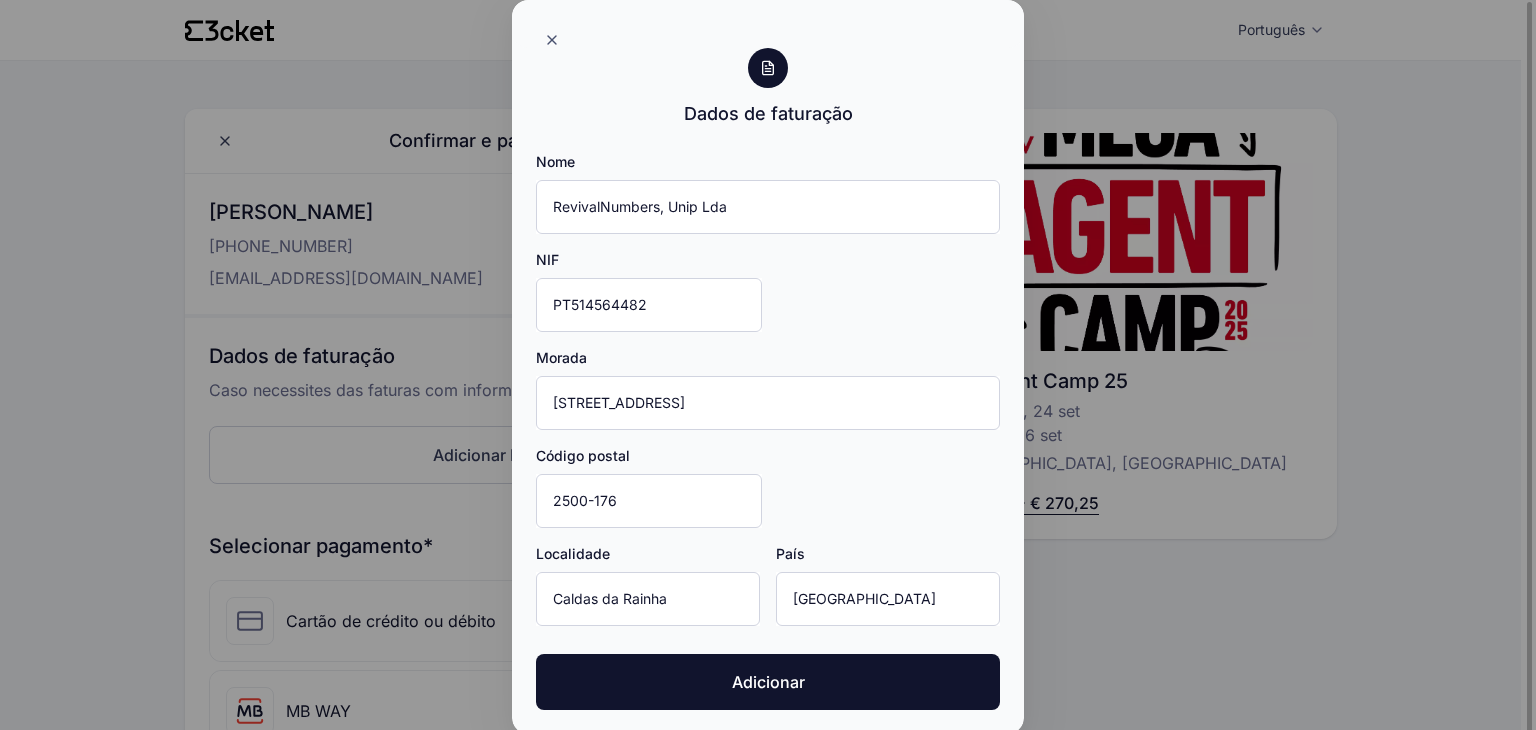 click on "Nome RevivalNumbers, Unip Lda NIF PT514564482 Morada Rua Diário de Noticias, nº 9, 1ºF Código postal 2500-176 Localidade Caldas da Rainha País Portugal" 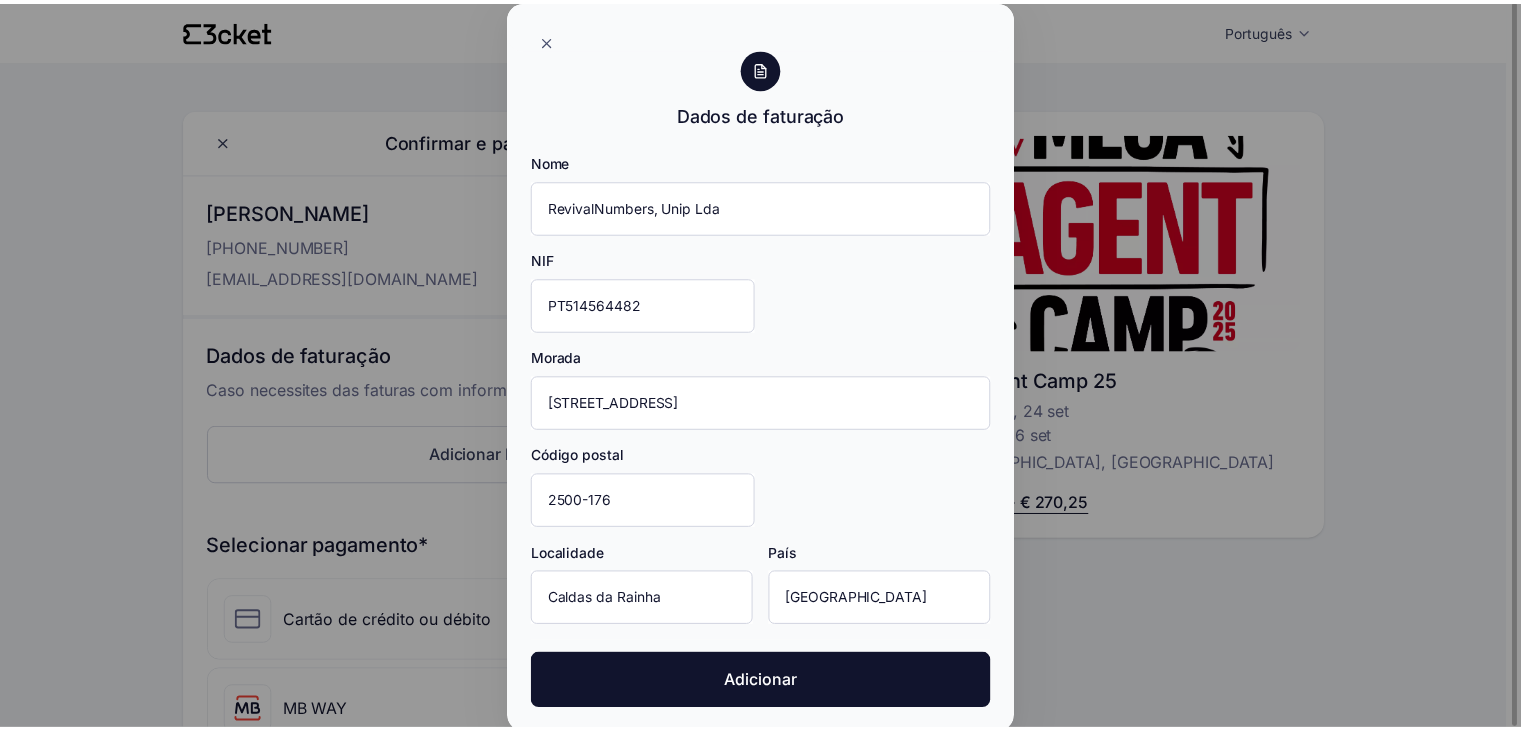 scroll, scrollTop: 2, scrollLeft: 0, axis: vertical 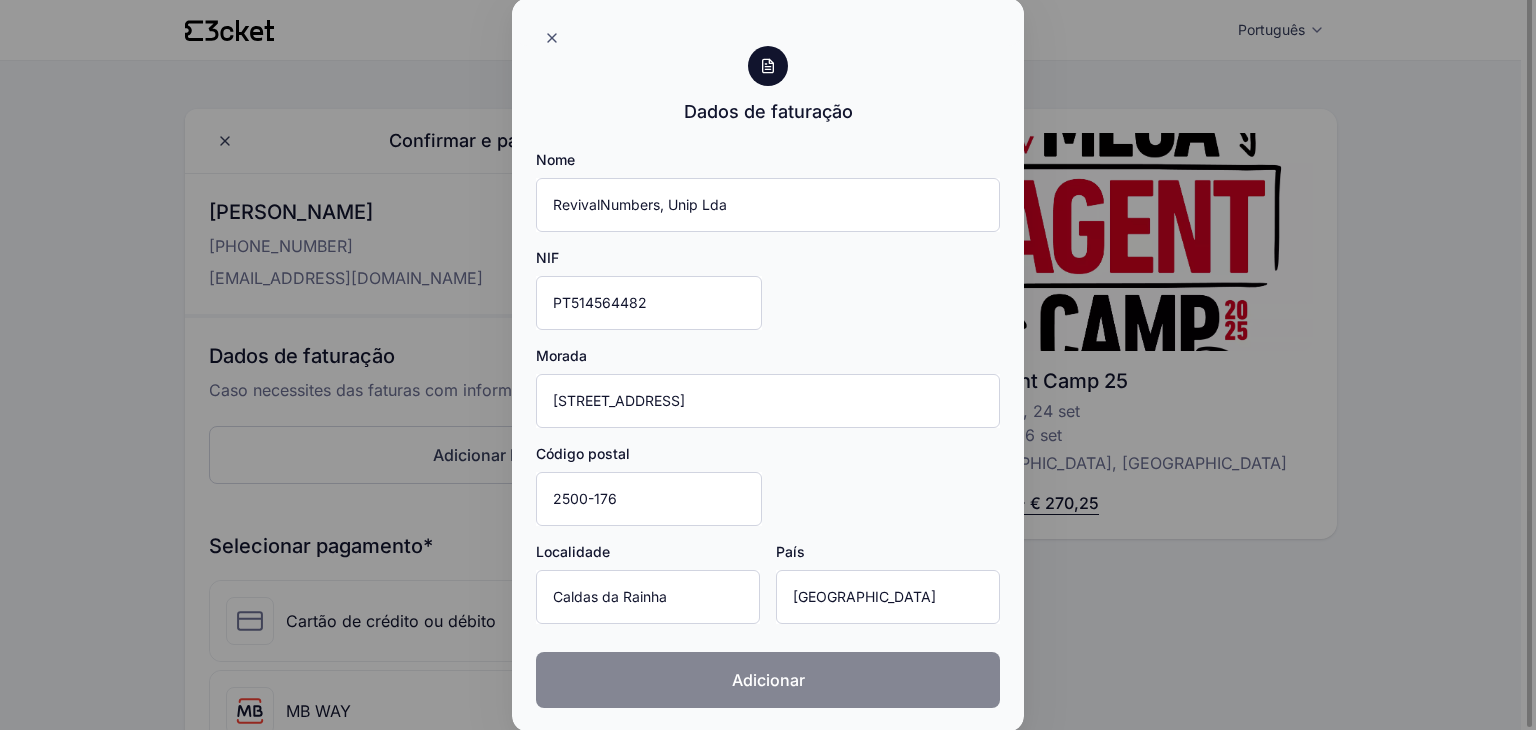click on "Adicionar" 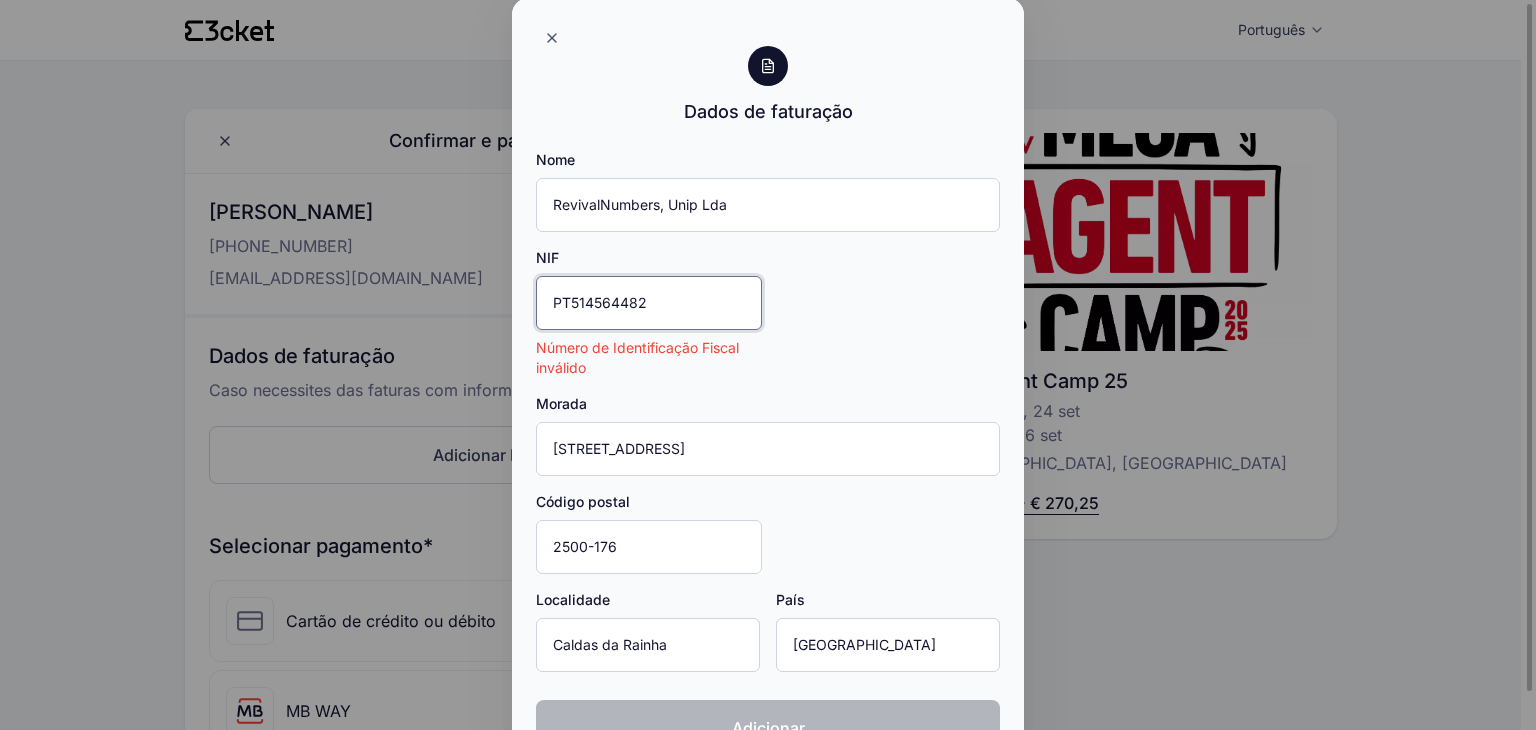 drag, startPoint x: 572, startPoint y: 301, endPoint x: 468, endPoint y: 301, distance: 104 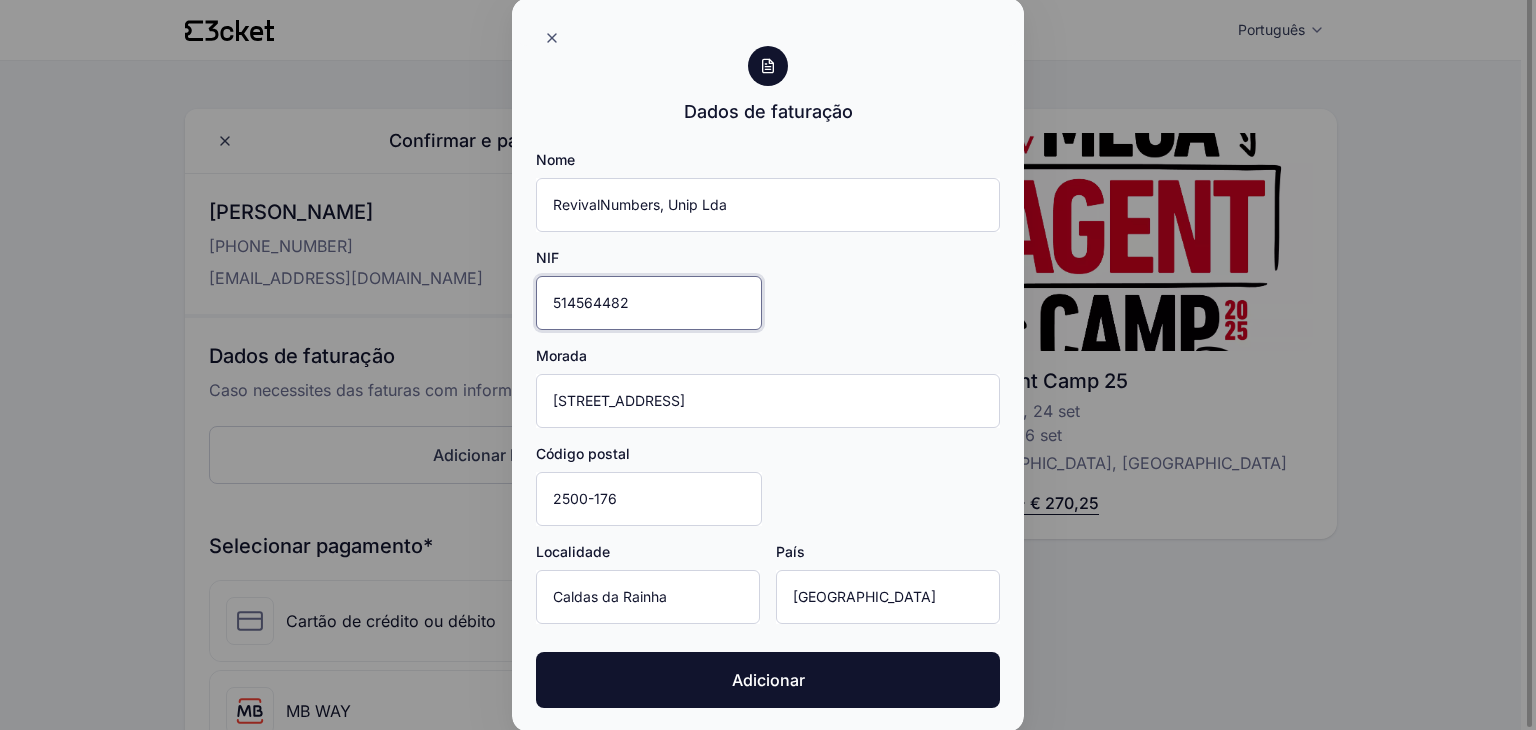 type on "514564482" 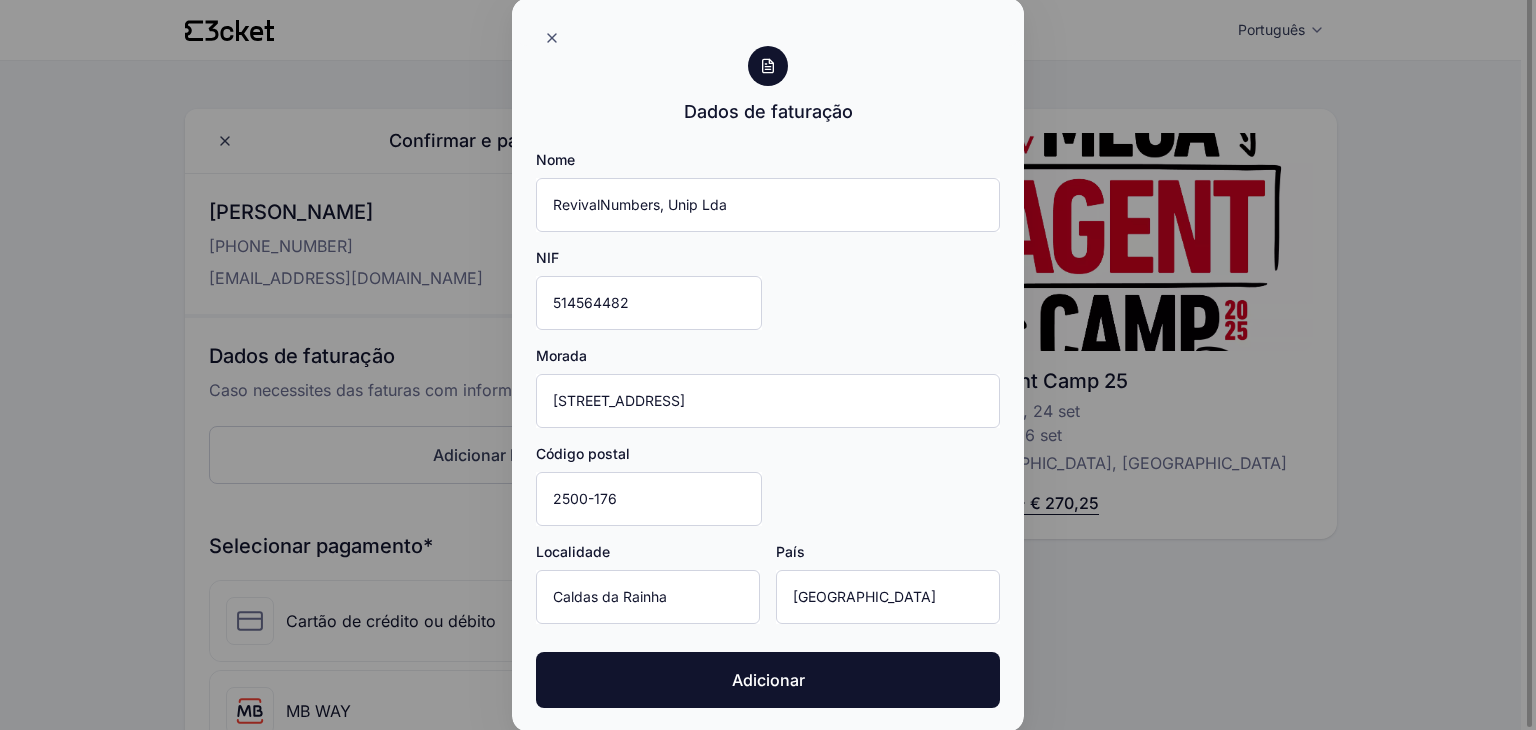 drag, startPoint x: 835, startPoint y: 319, endPoint x: 841, endPoint y: 340, distance: 21.84033 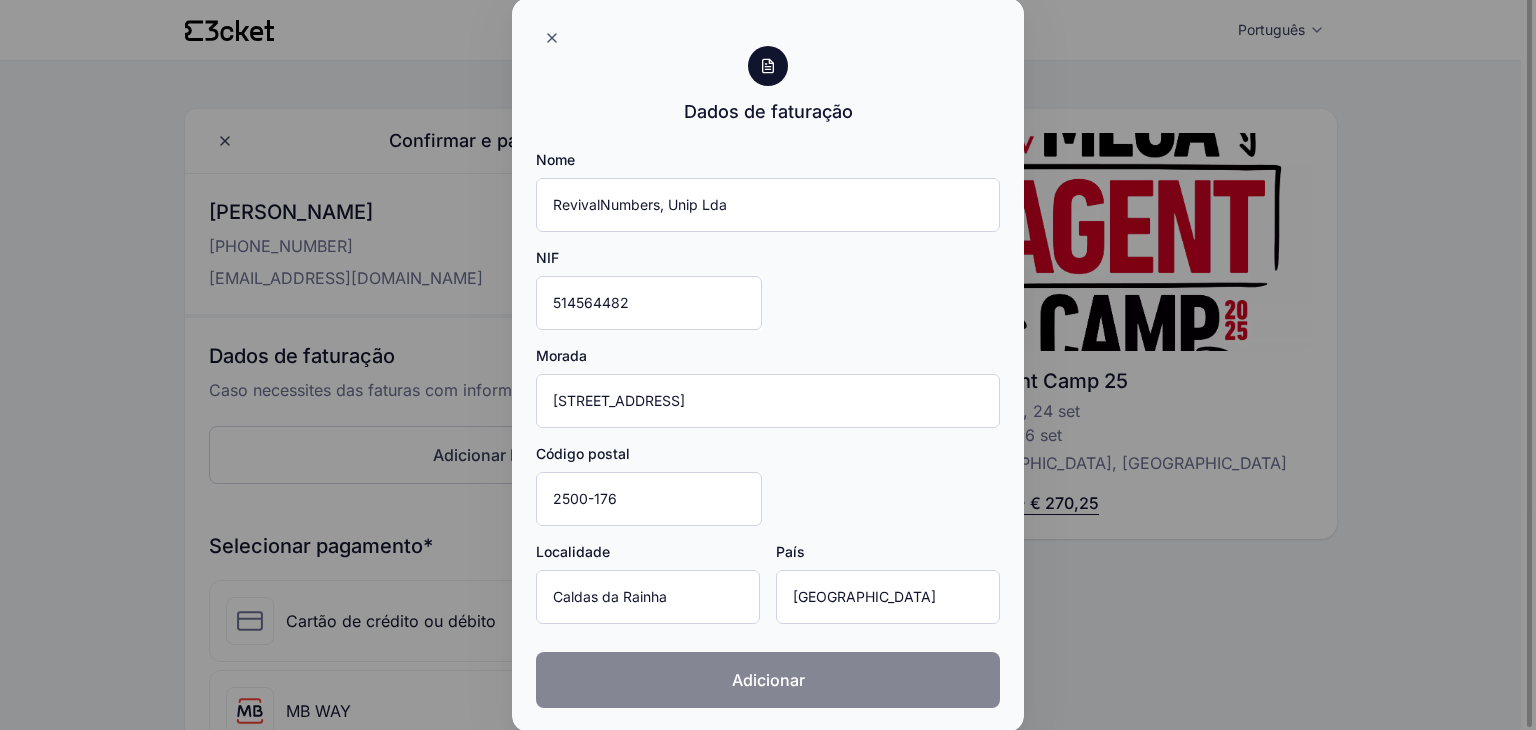 click on "Adicionar" 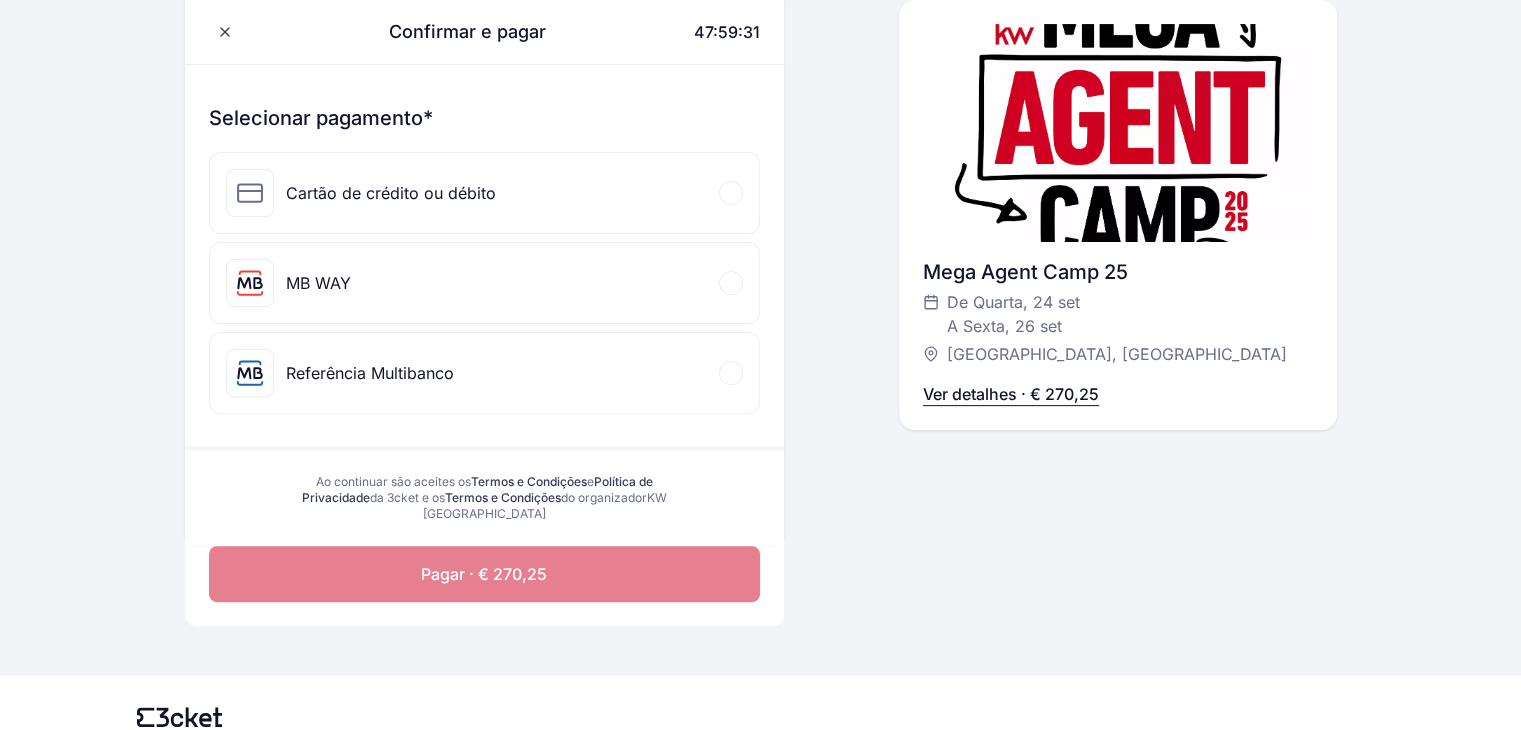 scroll, scrollTop: 600, scrollLeft: 0, axis: vertical 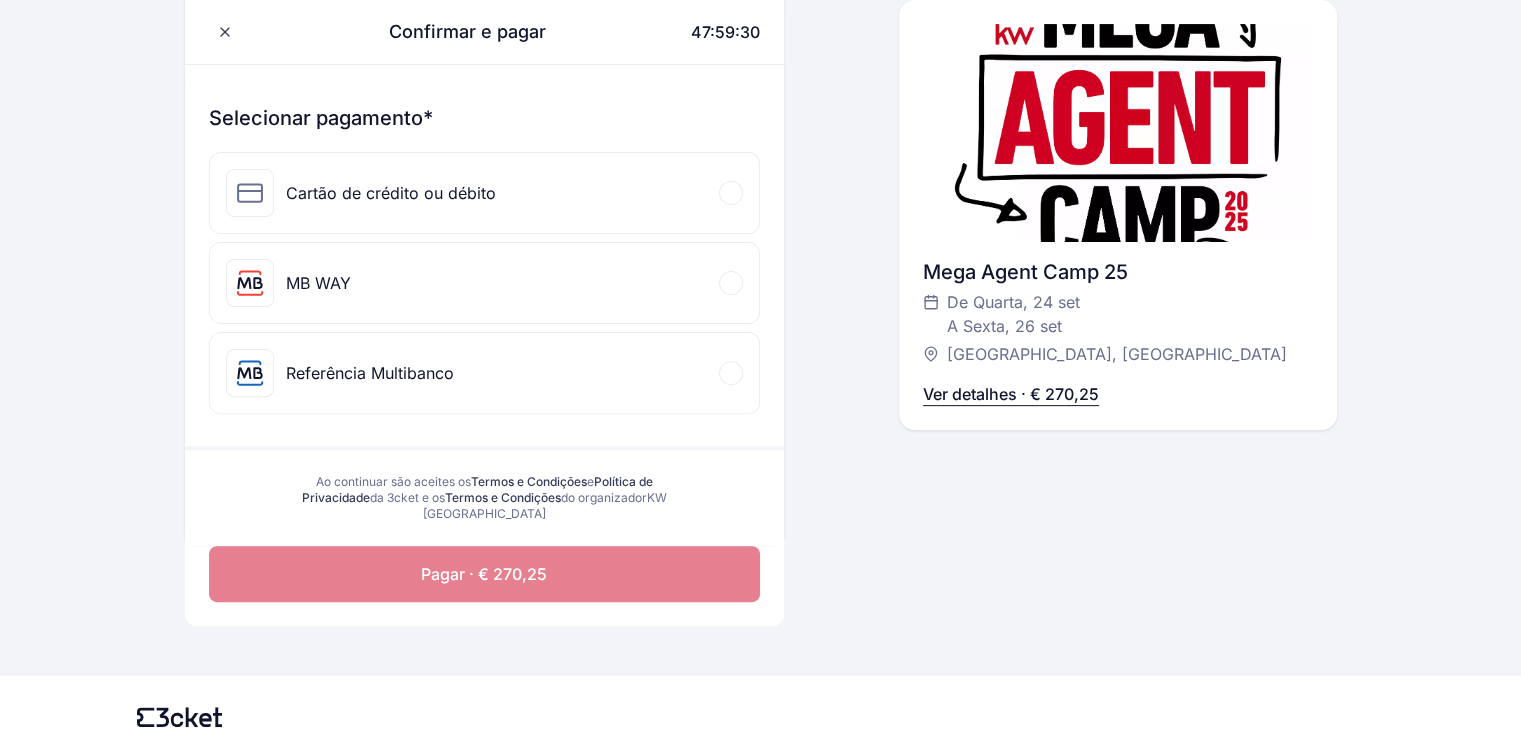 click on "MB WAY" at bounding box center (318, 283) 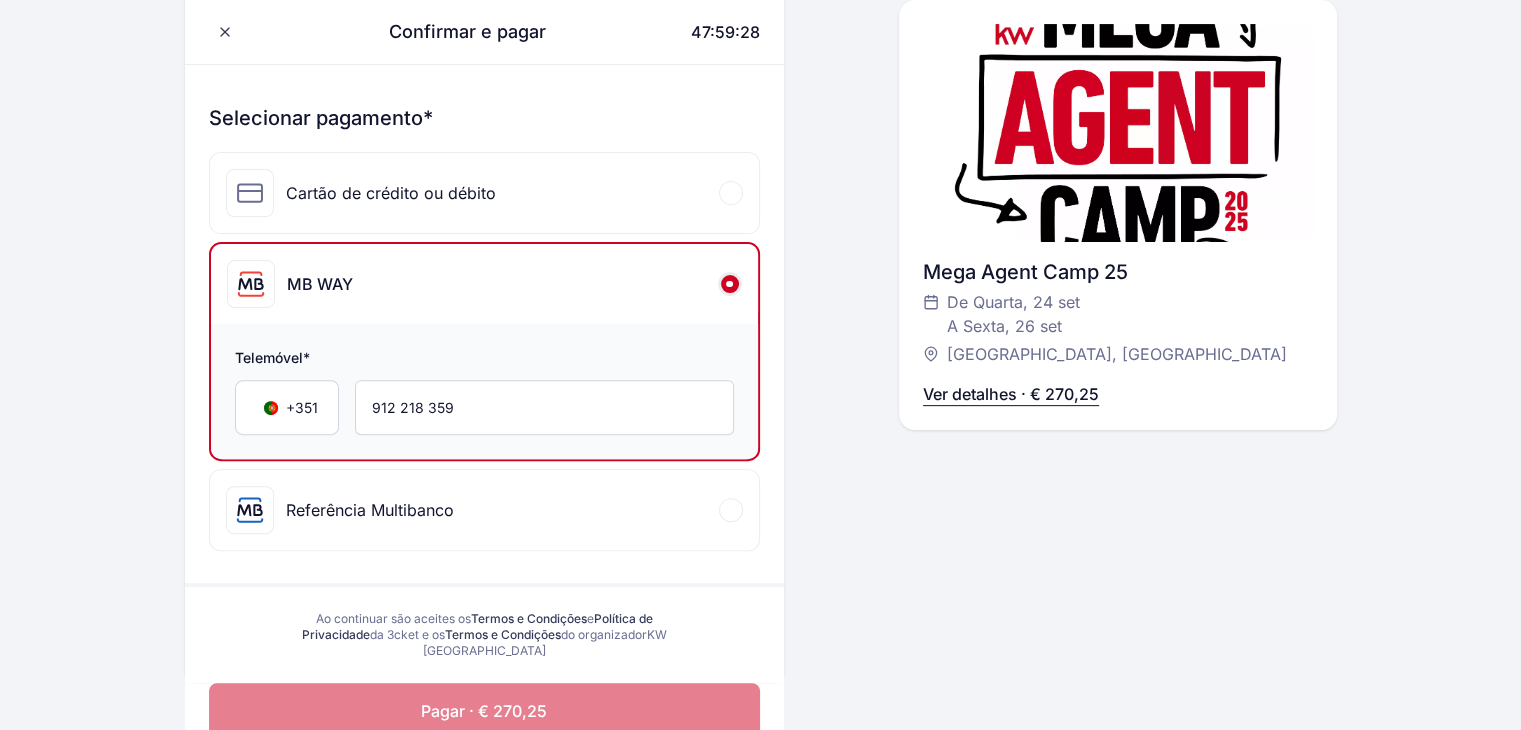 click on "Pagar · € 270,25" 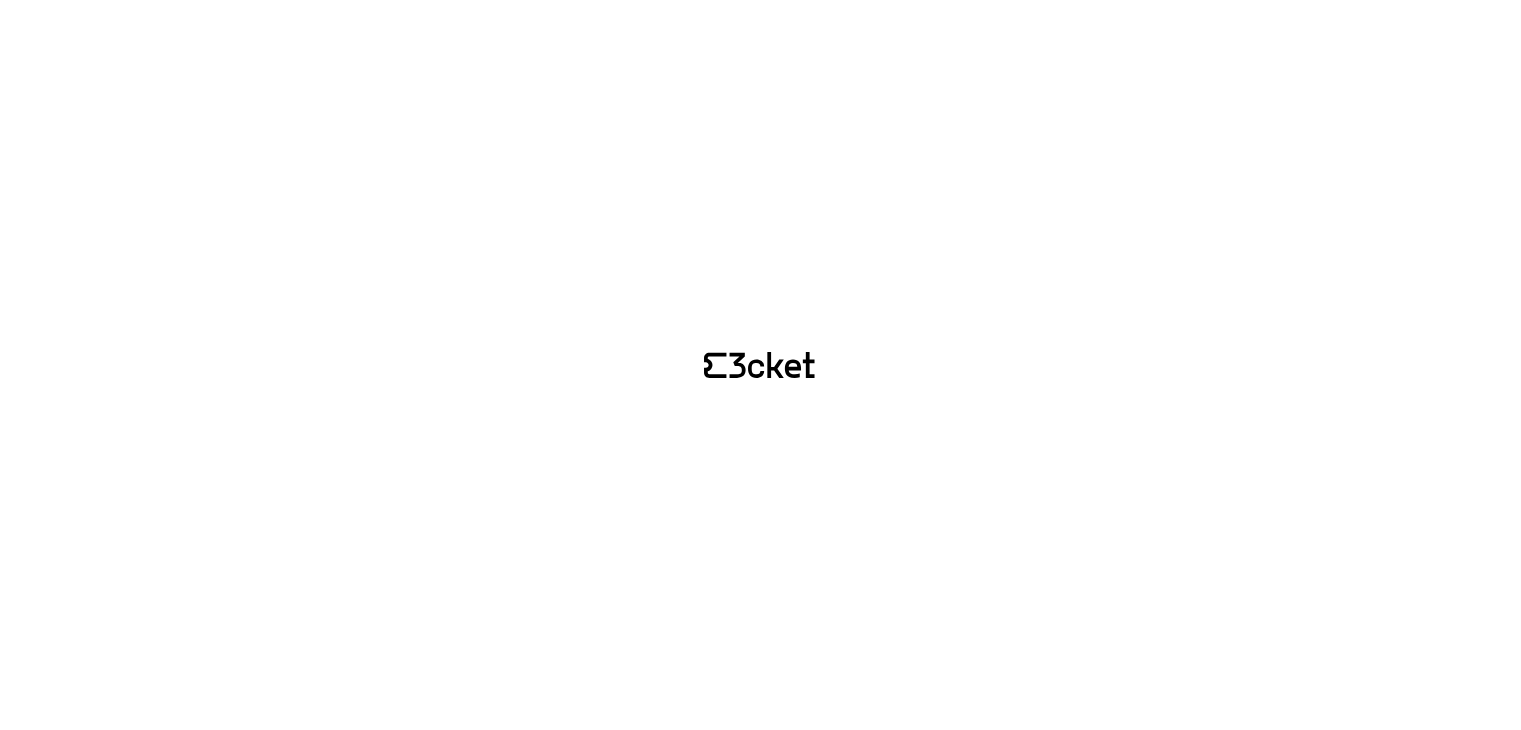 scroll, scrollTop: 0, scrollLeft: 0, axis: both 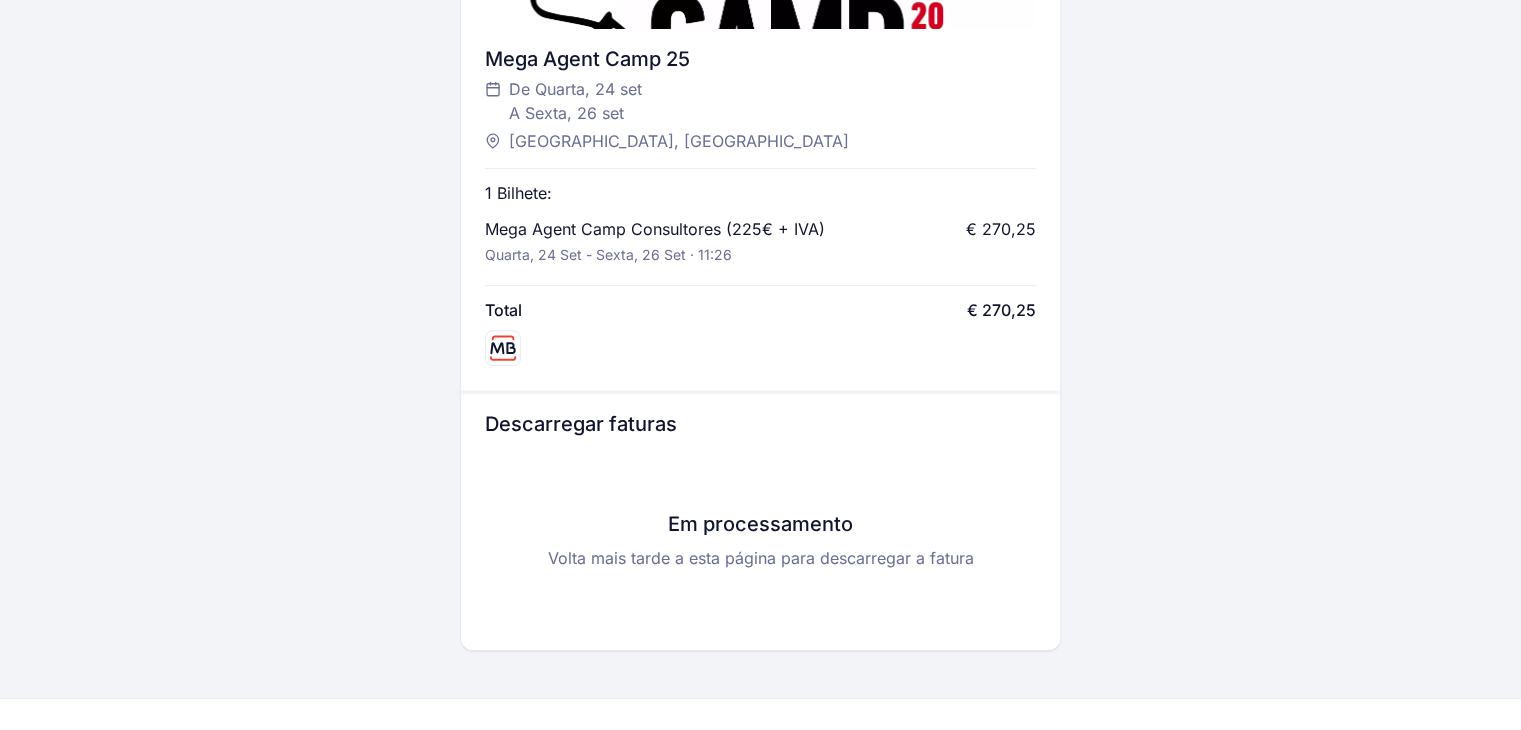 click on "Descarregar faturas" at bounding box center [760, 424] 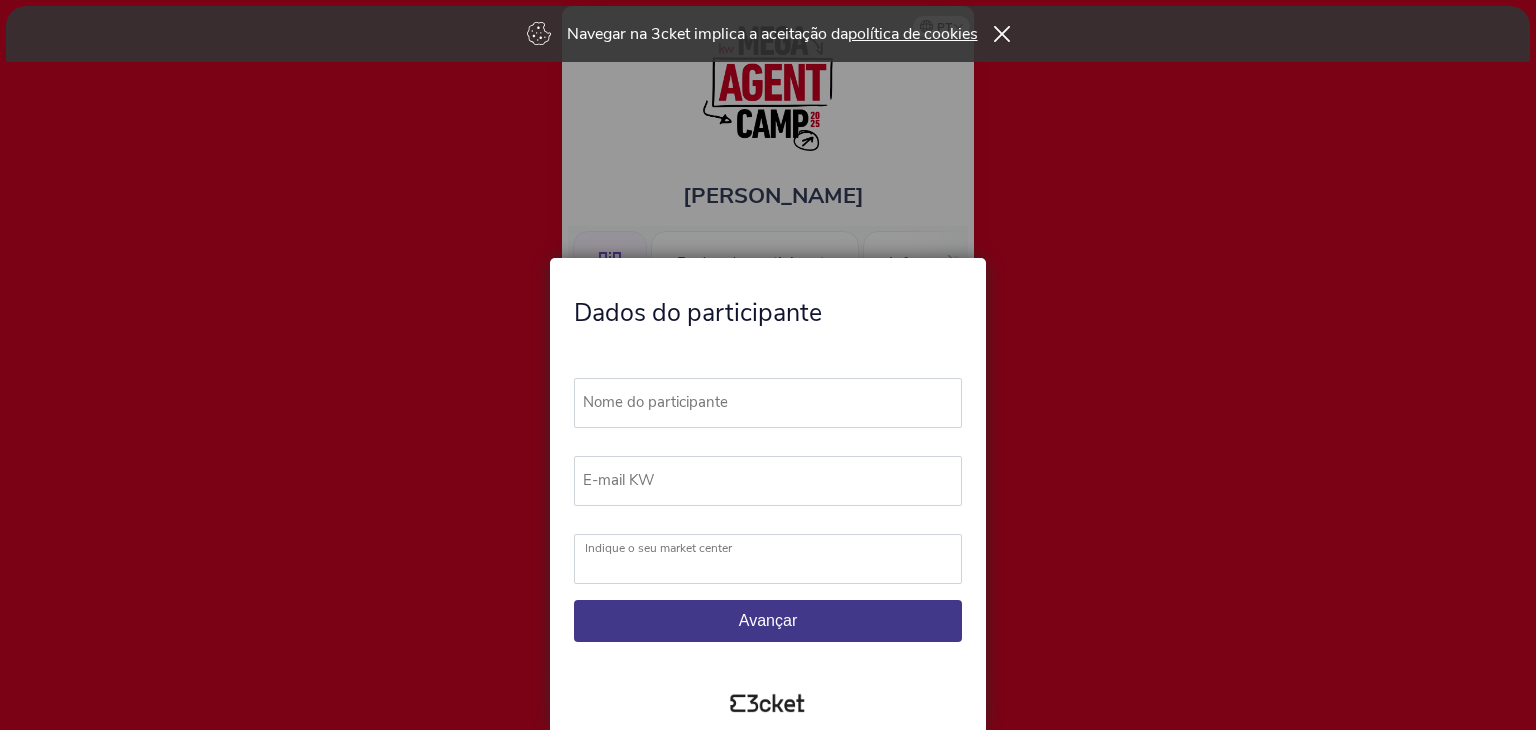 scroll, scrollTop: 0, scrollLeft: 0, axis: both 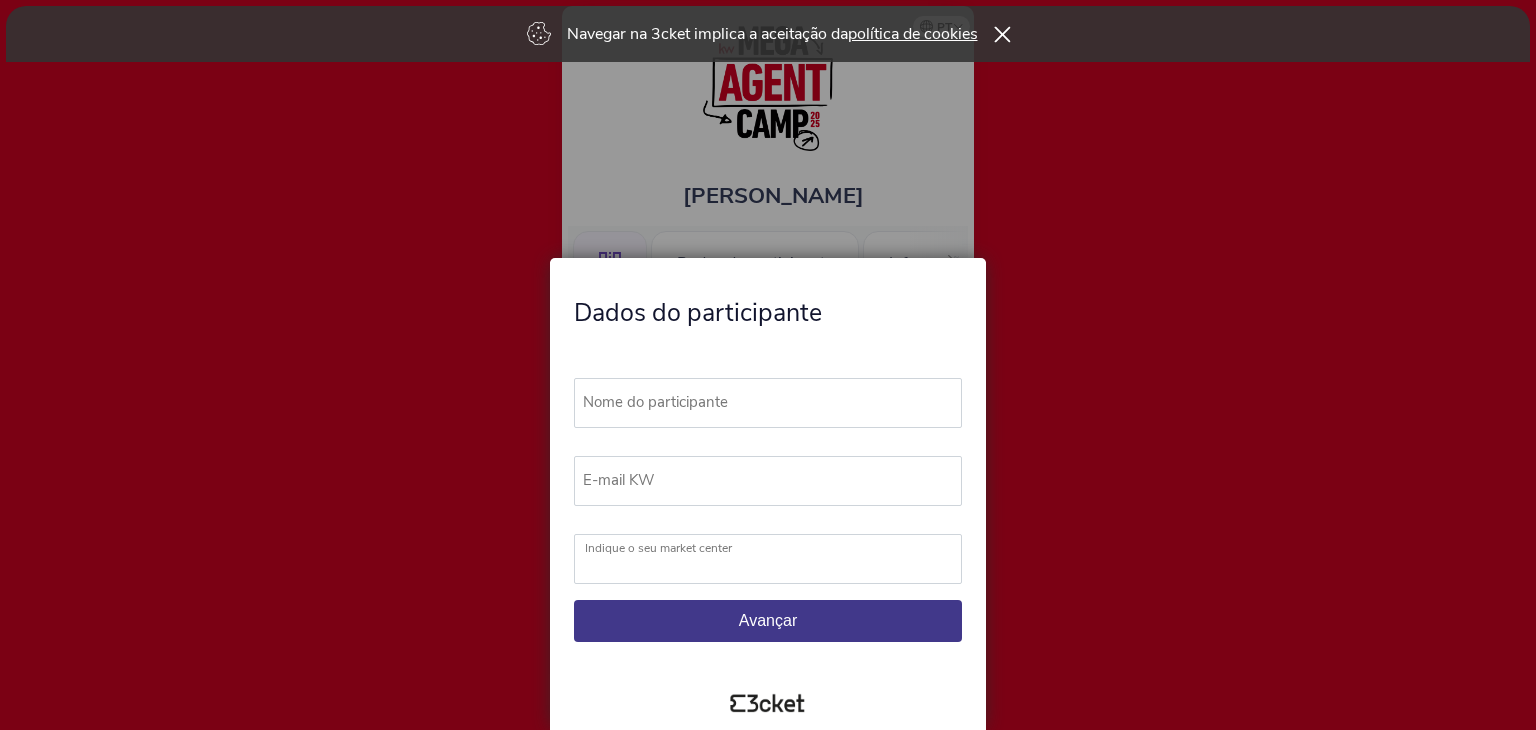 click 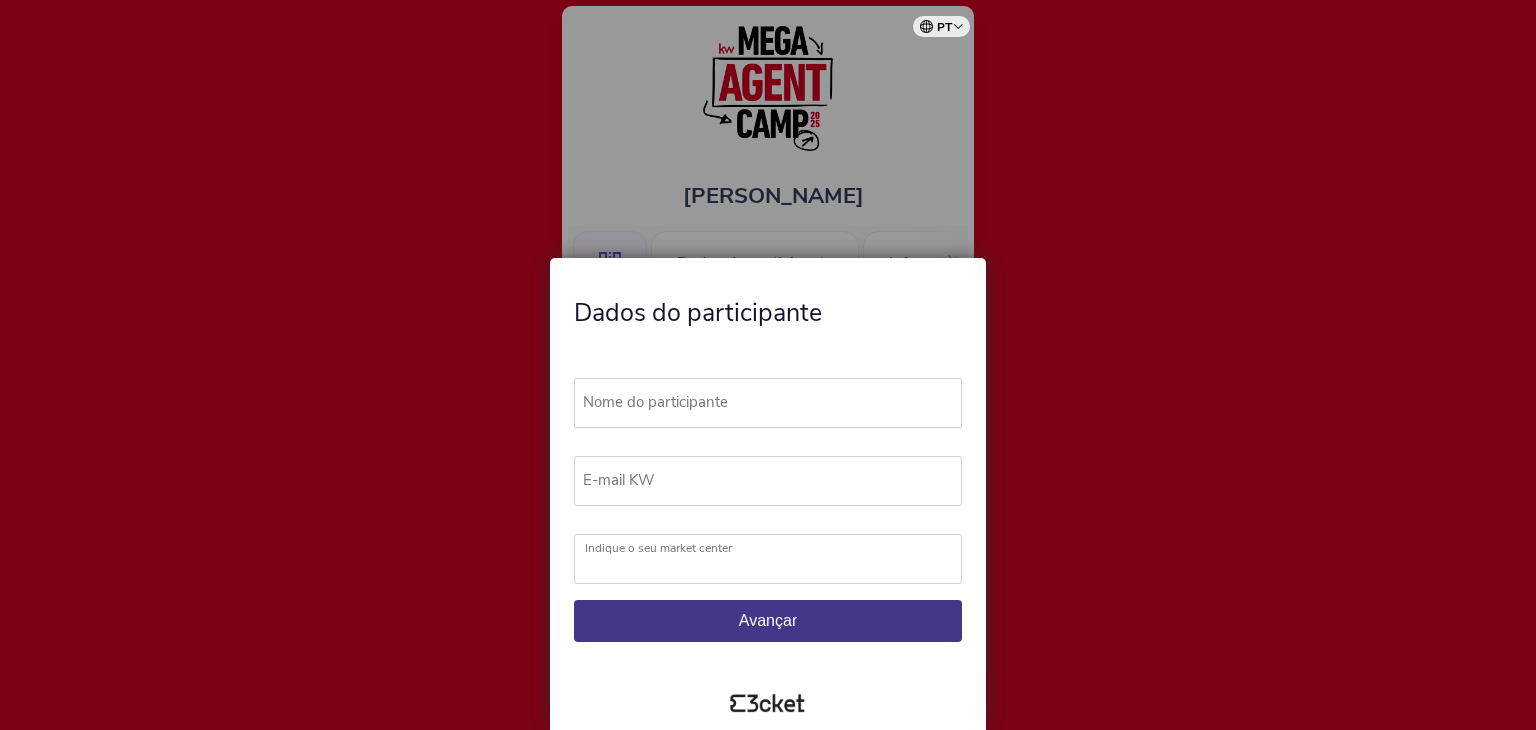click on "Nome do participante" at bounding box center (777, 402) 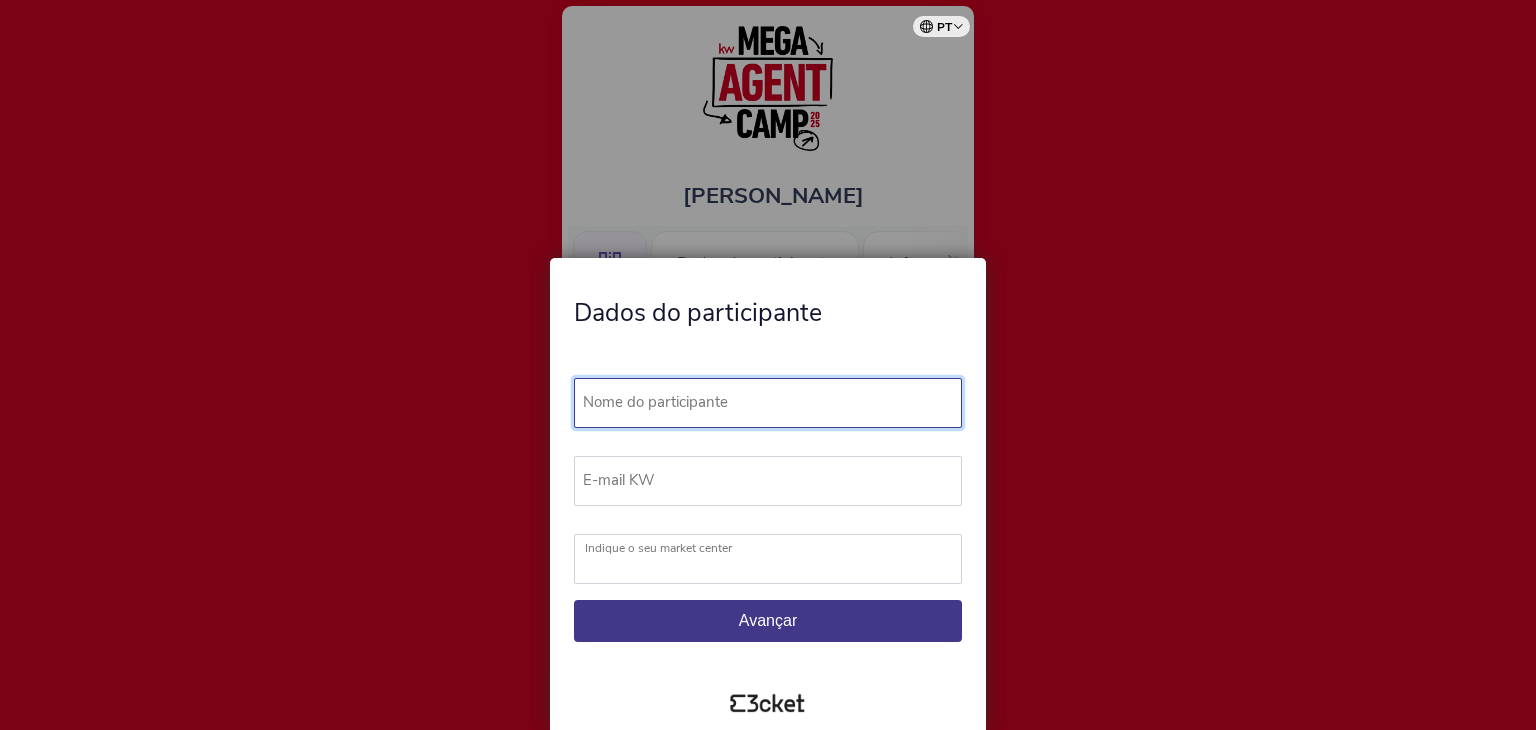 click on "Nome do participante" at bounding box center [768, 403] 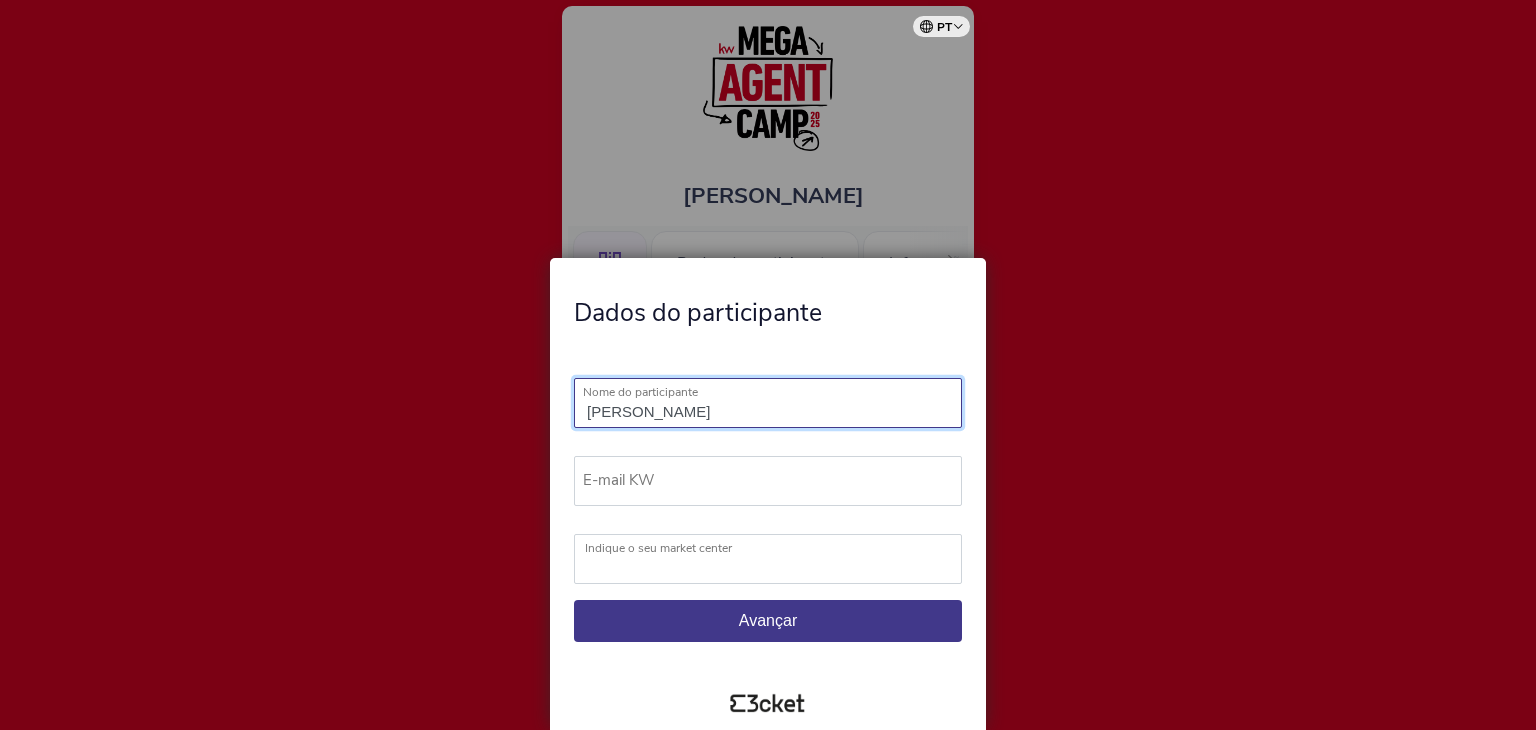 type on "[PERSON_NAME]" 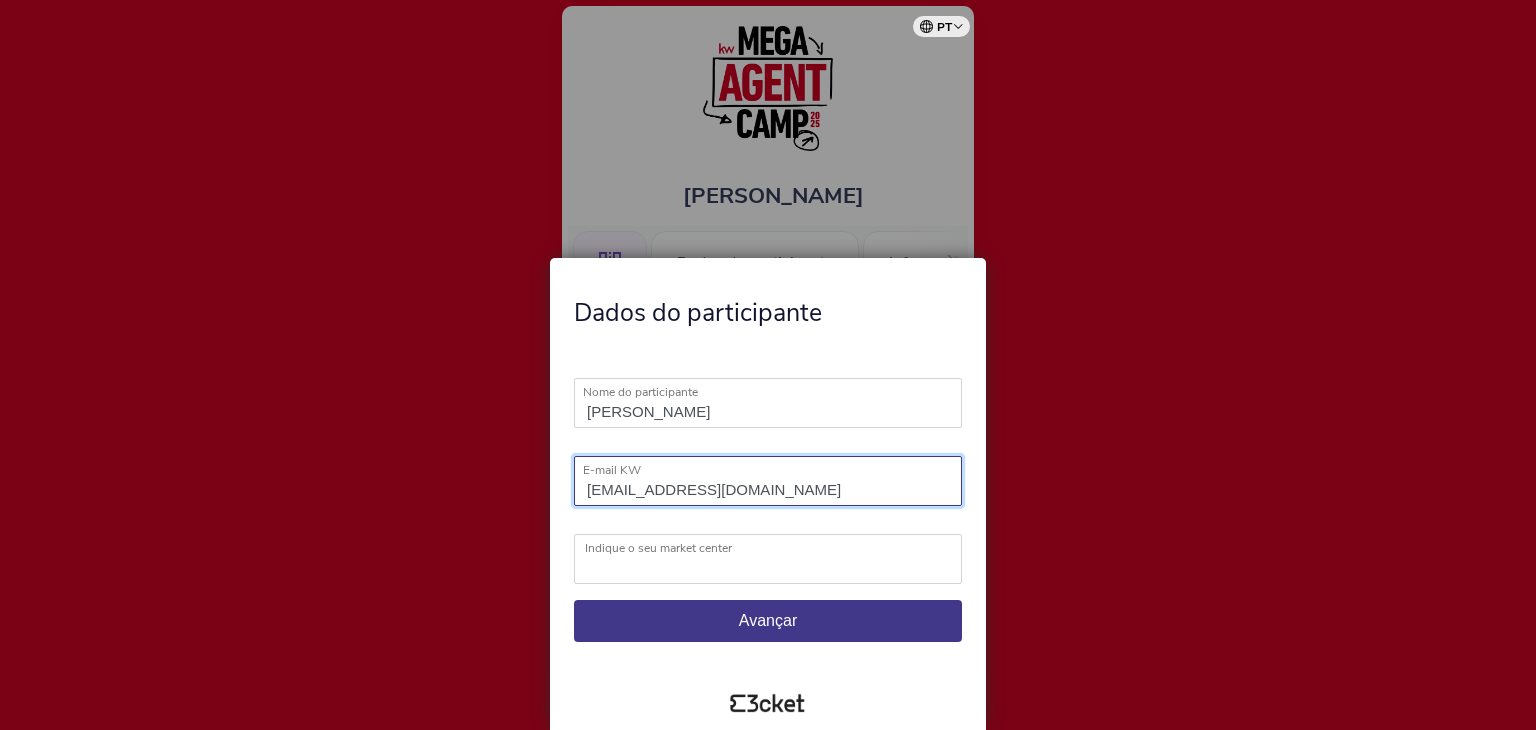 type on "danielsilva@kwportugal.pt" 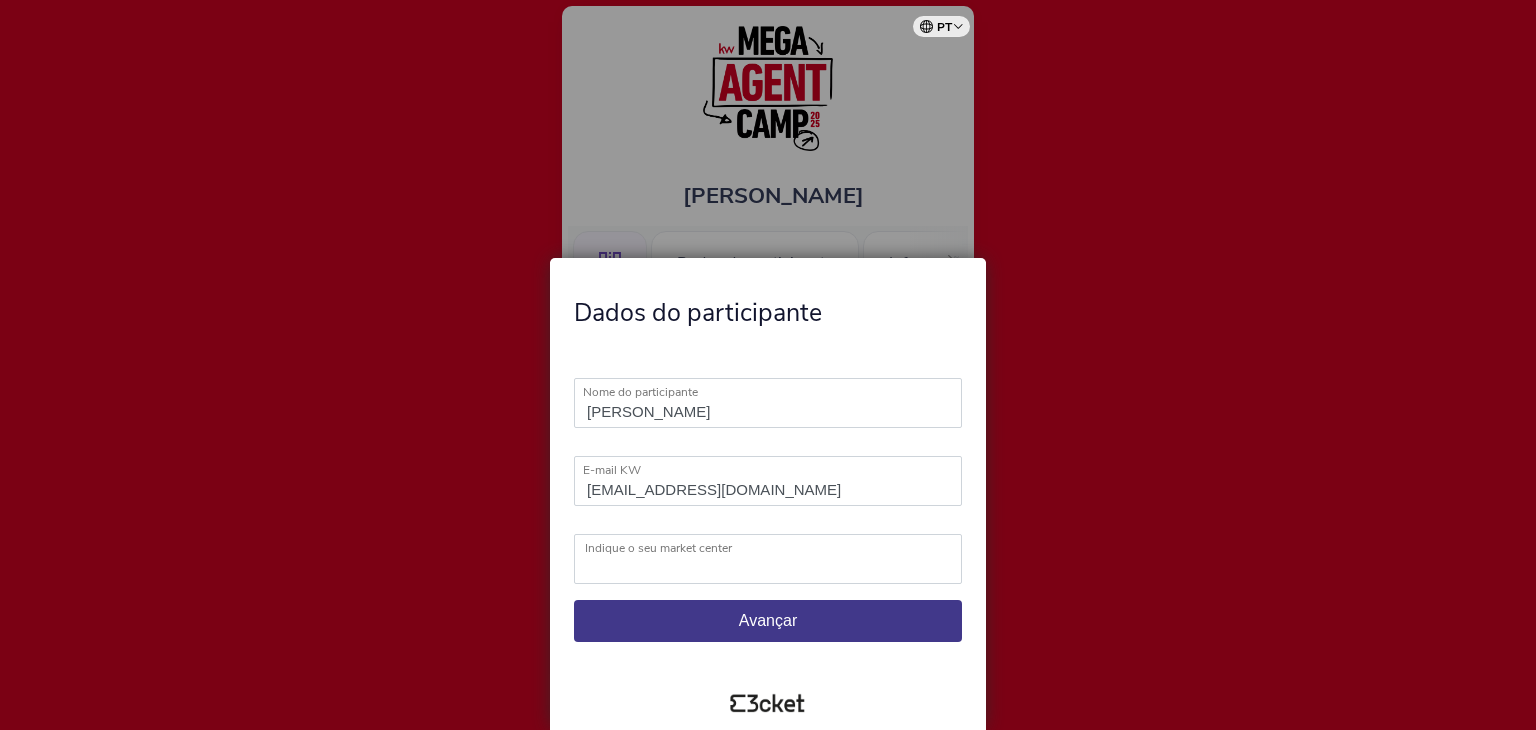 click on "KW Ábaco
KW Alfa
KW Alfa Madeira
KW Alfa Lisboa
KW Alfa Porto
KW Alma
KW Area
KW Area Aveiro
KW Area Feira
KW Coastline
KW Exclusive
KW Feel Azores
KW Flash Algarve Barlavento
KW Flash Algarve Sotavento
KW Focus Almada
KW Happy
KW Lead Restelo
KW Lead Santos
KW One
KW Pro Mafra
KW Pro Sintra
KW Select
KW Select Cascais
KW Sol Oeiras
KW Sol Sintra
KW Somos
KW Union Coimbra
KW Valley Oeiras
KW District" at bounding box center [768, 559] 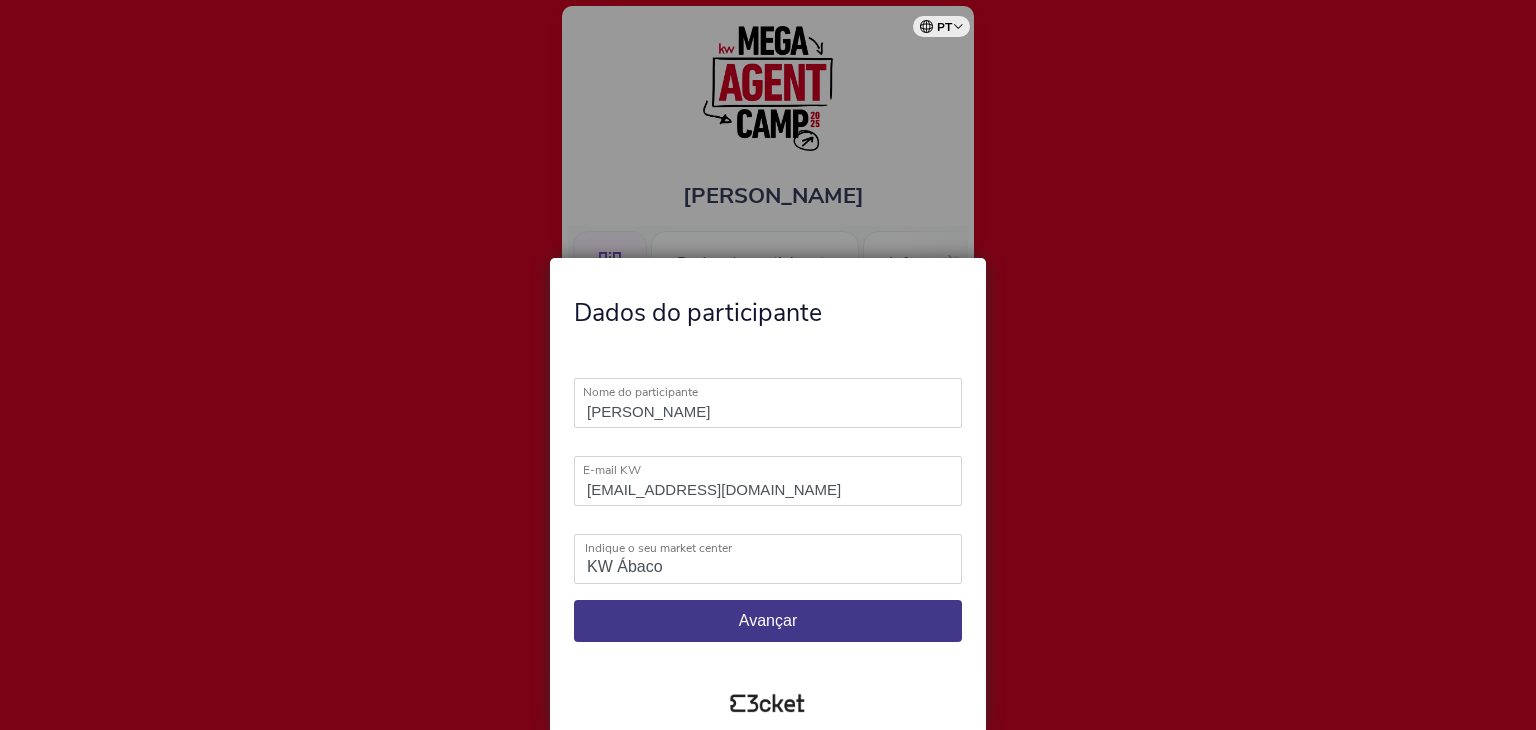 click on "KW Ábaco
KW Alfa
KW Alfa Madeira
KW Alfa Lisboa
KW Alfa Porto
KW Alma
KW Area
KW Area Aveiro
KW Area Feira
KW Coastline
KW Exclusive
KW Feel Azores
KW Flash Algarve Barlavento
KW Flash Algarve Sotavento
KW Focus Almada
KW Happy
KW Lead Restelo
KW Lead Santos
KW One
KW Pro Mafra
KW Pro Sintra
KW Select
KW Select Cascais
KW Sol Oeiras
KW Sol Sintra
KW Somos
KW Union Coimbra
KW Valley Oeiras
KW District" at bounding box center (768, 559) 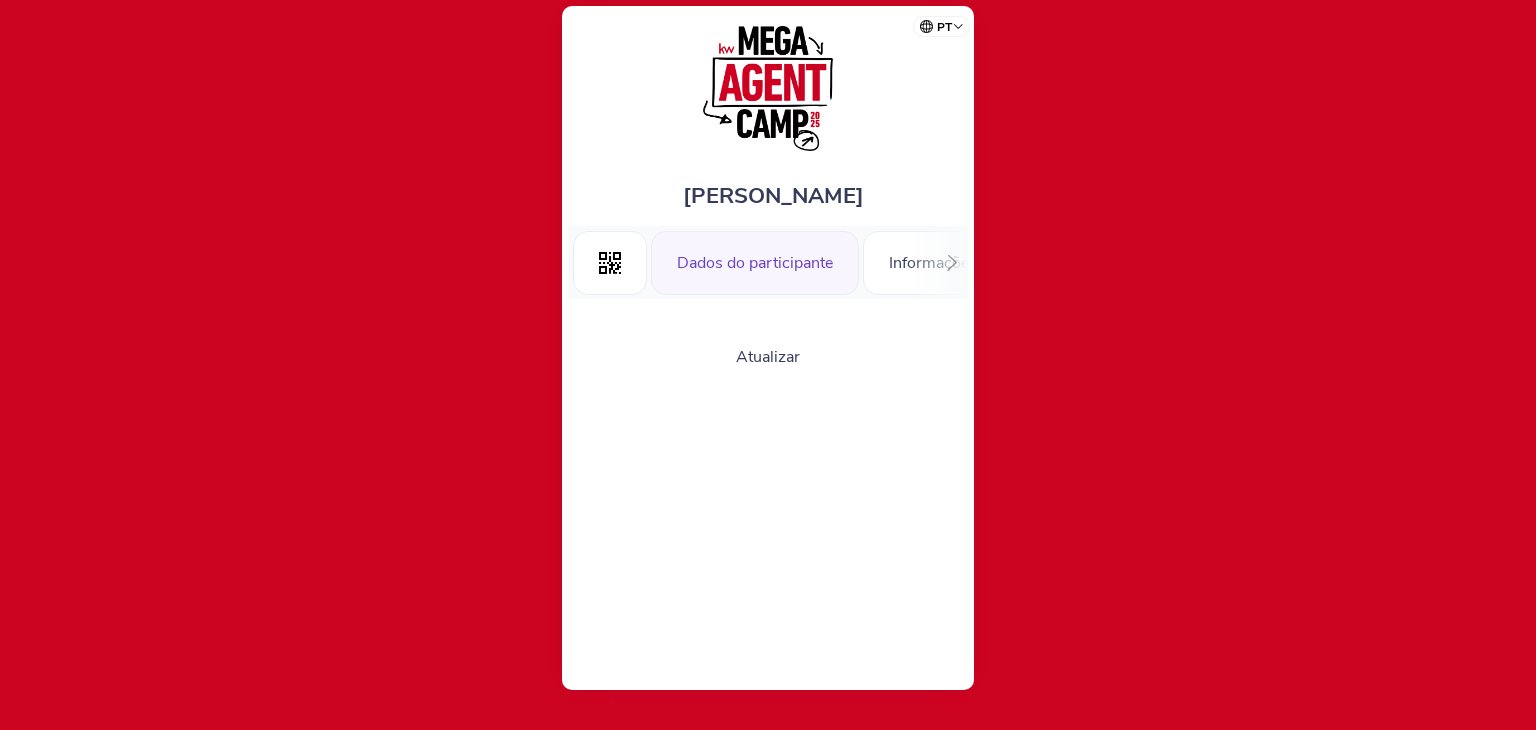 scroll, scrollTop: 0, scrollLeft: 0, axis: both 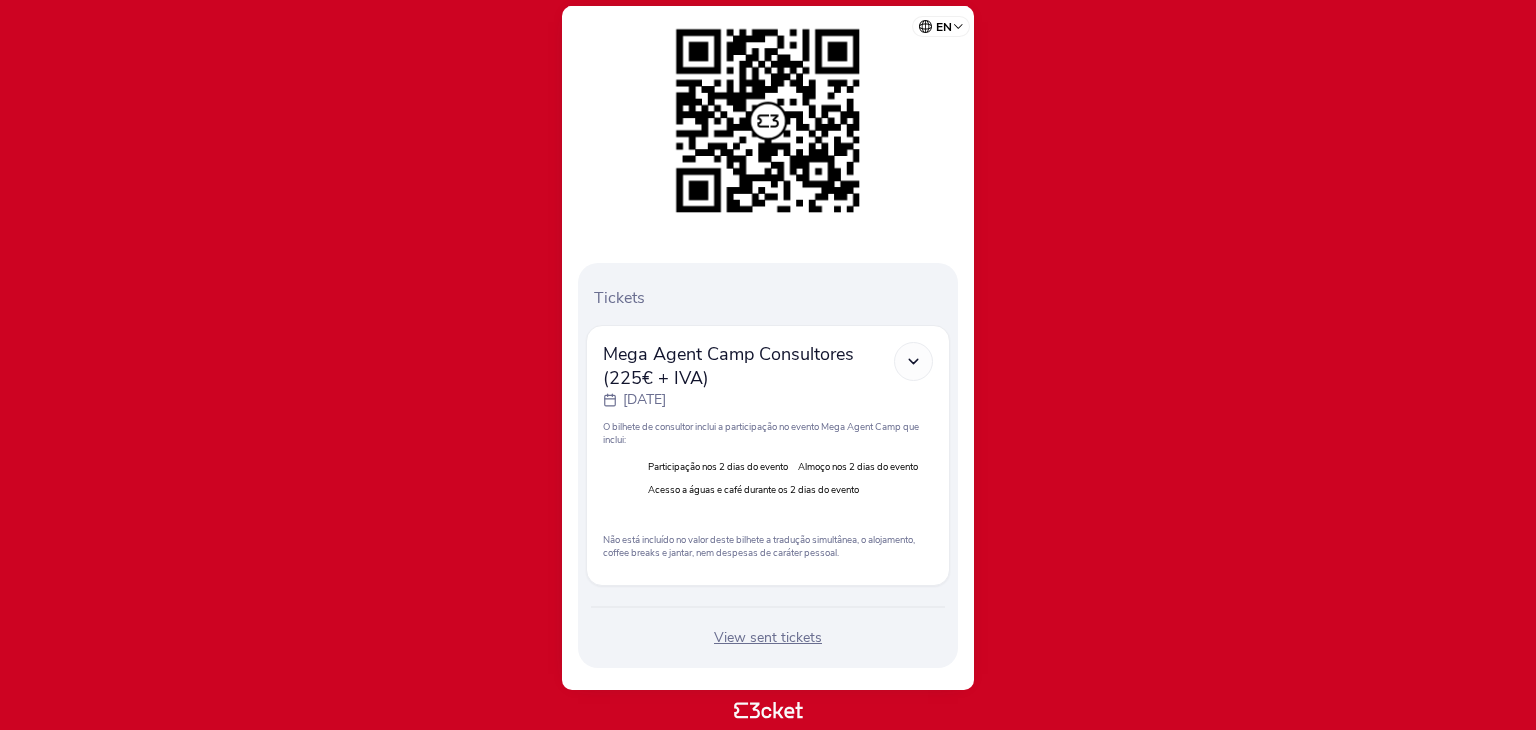 click 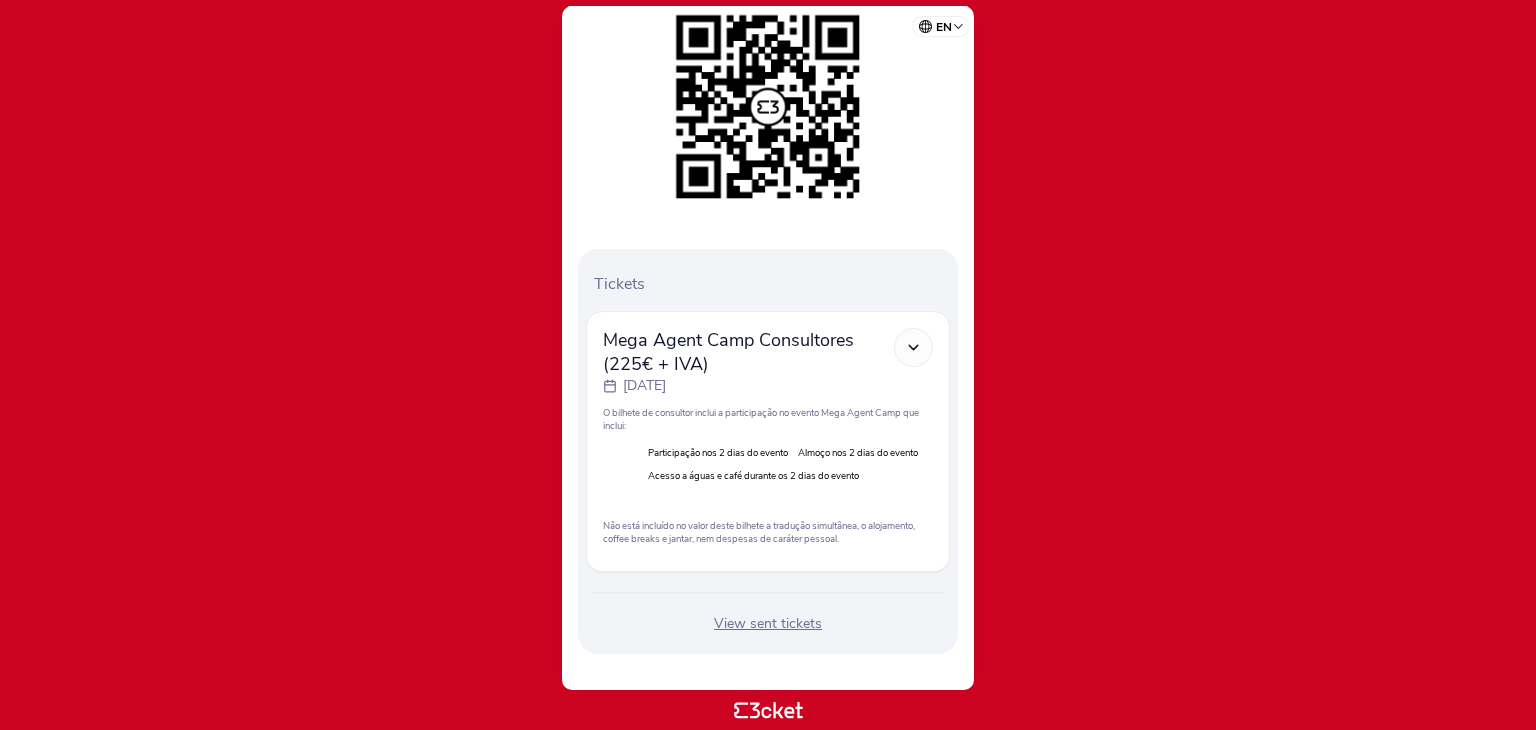 scroll, scrollTop: 327, scrollLeft: 0, axis: vertical 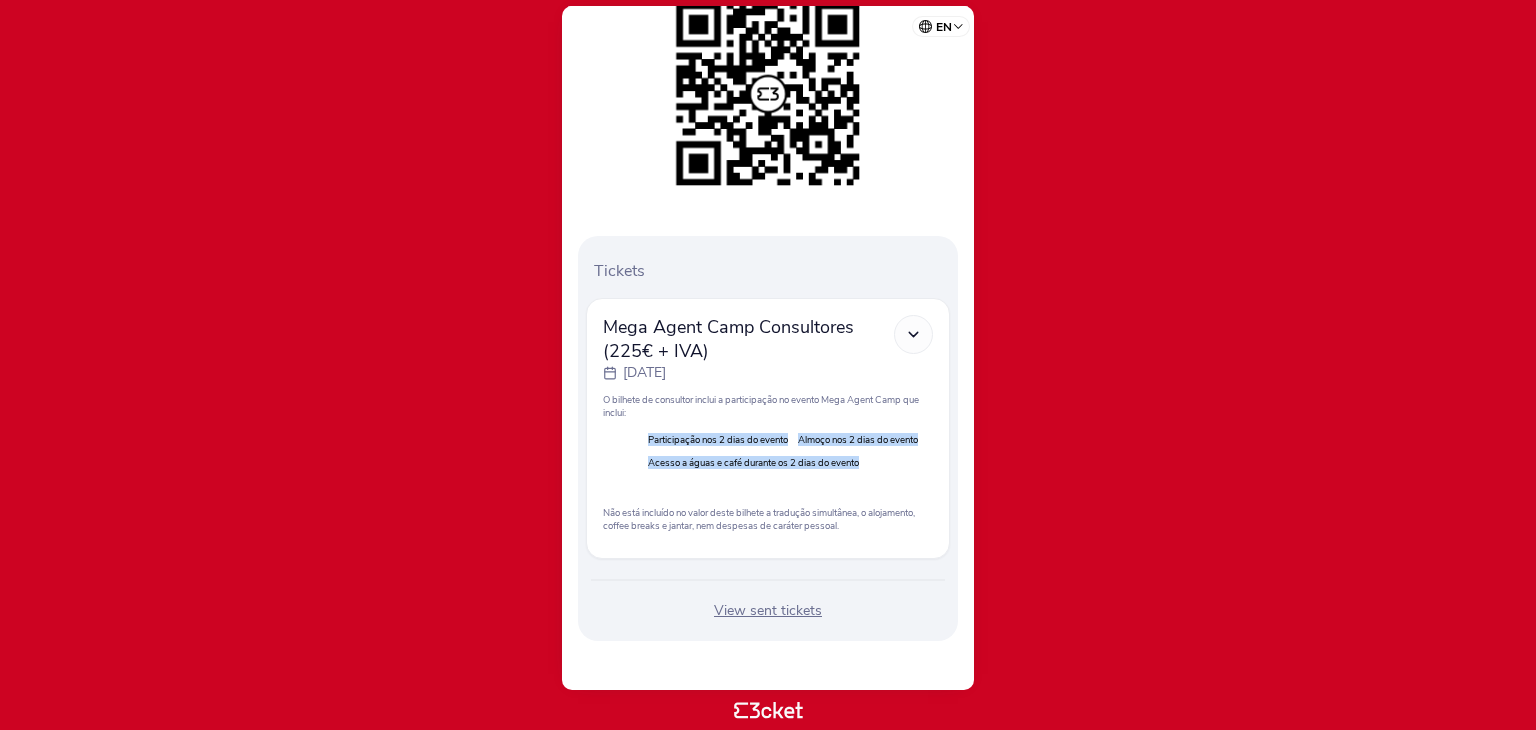 drag, startPoint x: 644, startPoint y: 437, endPoint x: 911, endPoint y: 458, distance: 267.82455 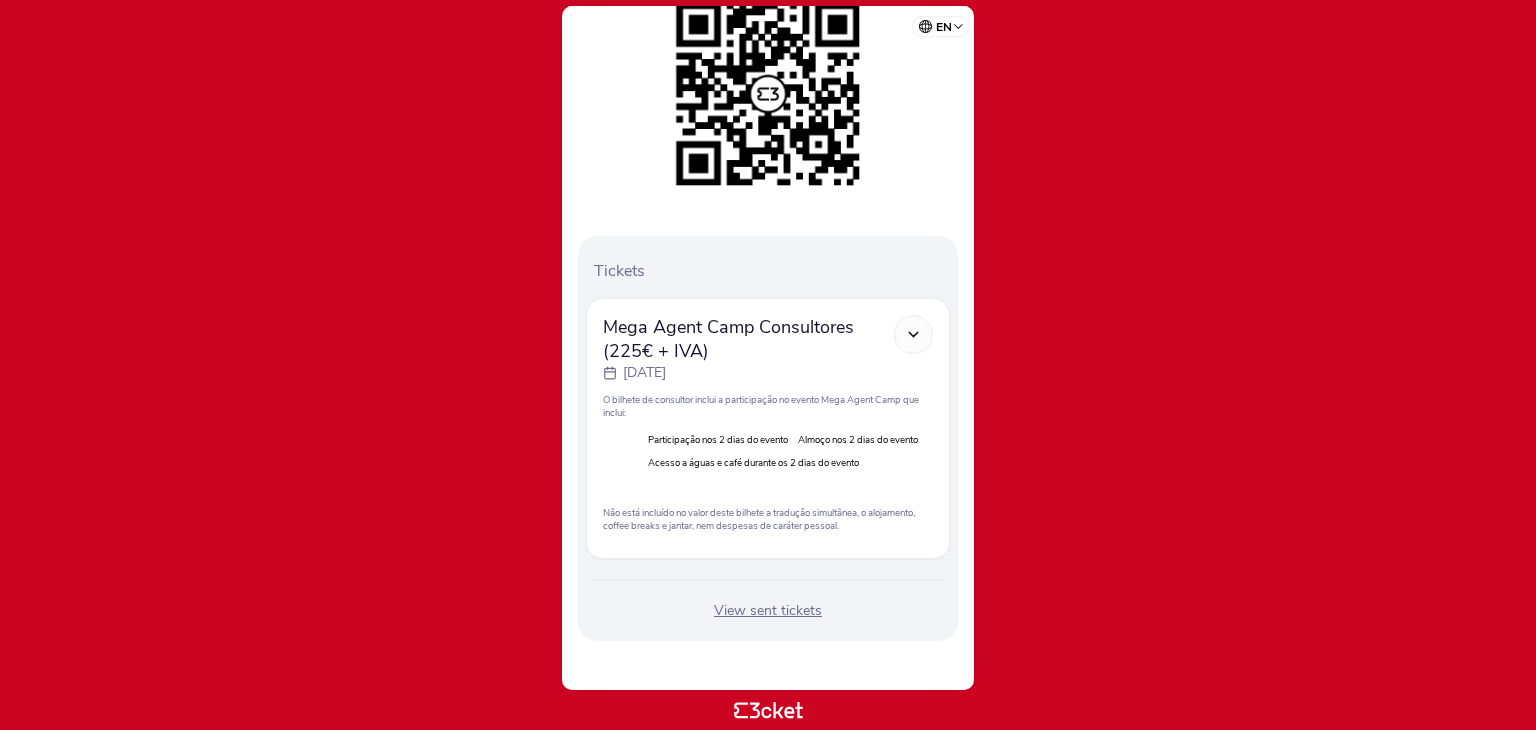 click on "Participação nos 2 dias do evento Almoço nos 2 dias do evento Acesso a águas e café durante os 2 dias do evento" at bounding box center (768, 451) 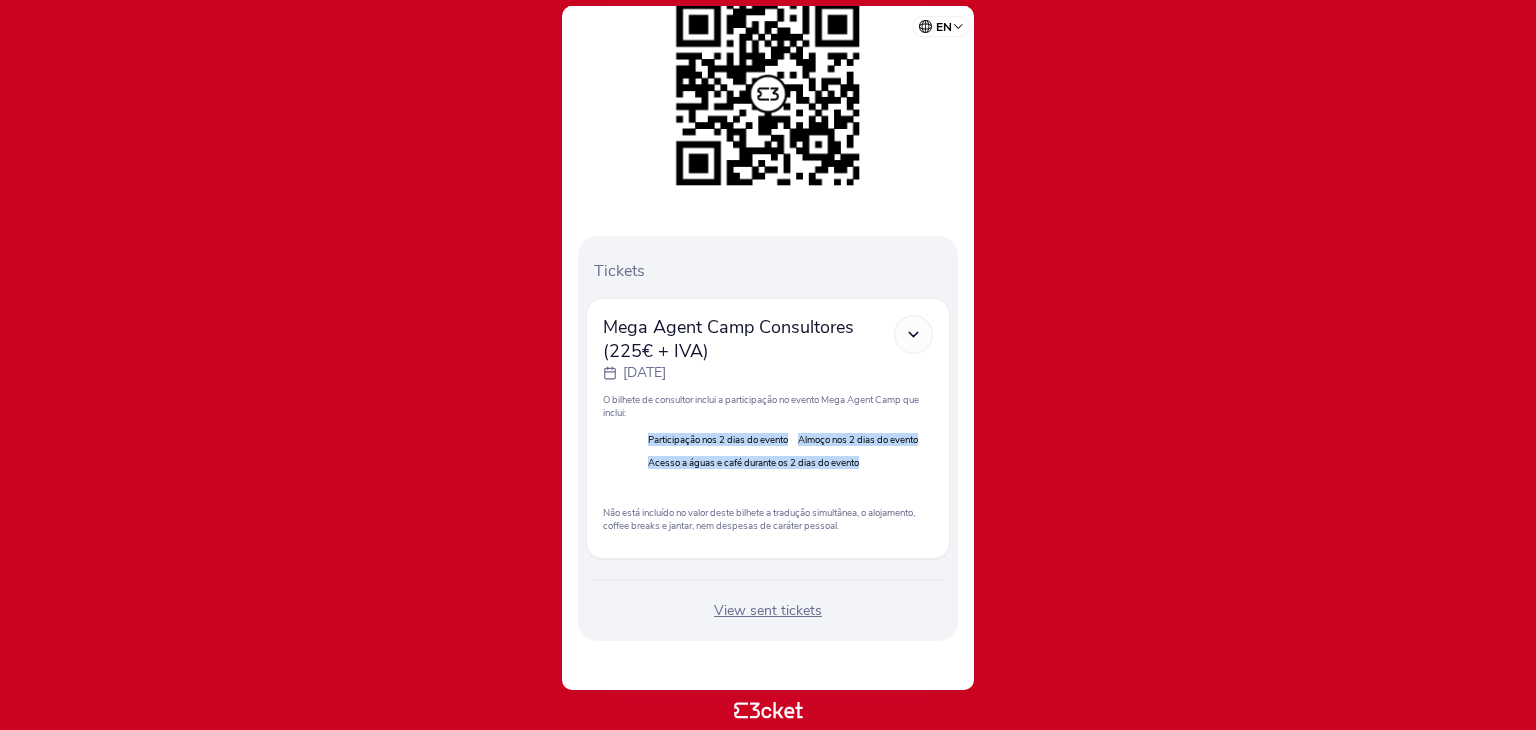 drag, startPoint x: 900, startPoint y: 461, endPoint x: 640, endPoint y: 436, distance: 261.19916 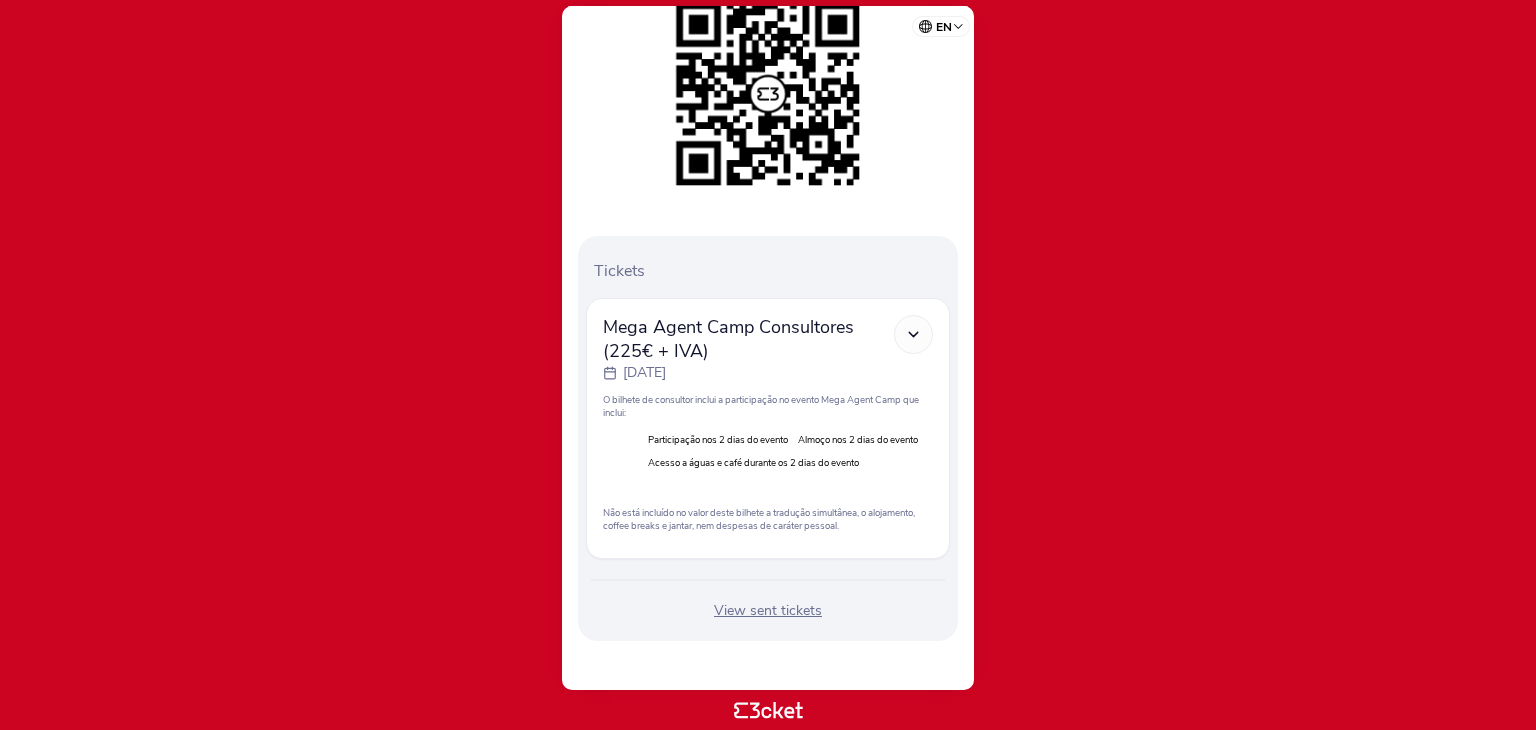 click on "Participação nos 2 dias do evento Almoço nos 2 dias do evento Acesso a águas e café durante os 2 dias do evento" at bounding box center [768, 451] 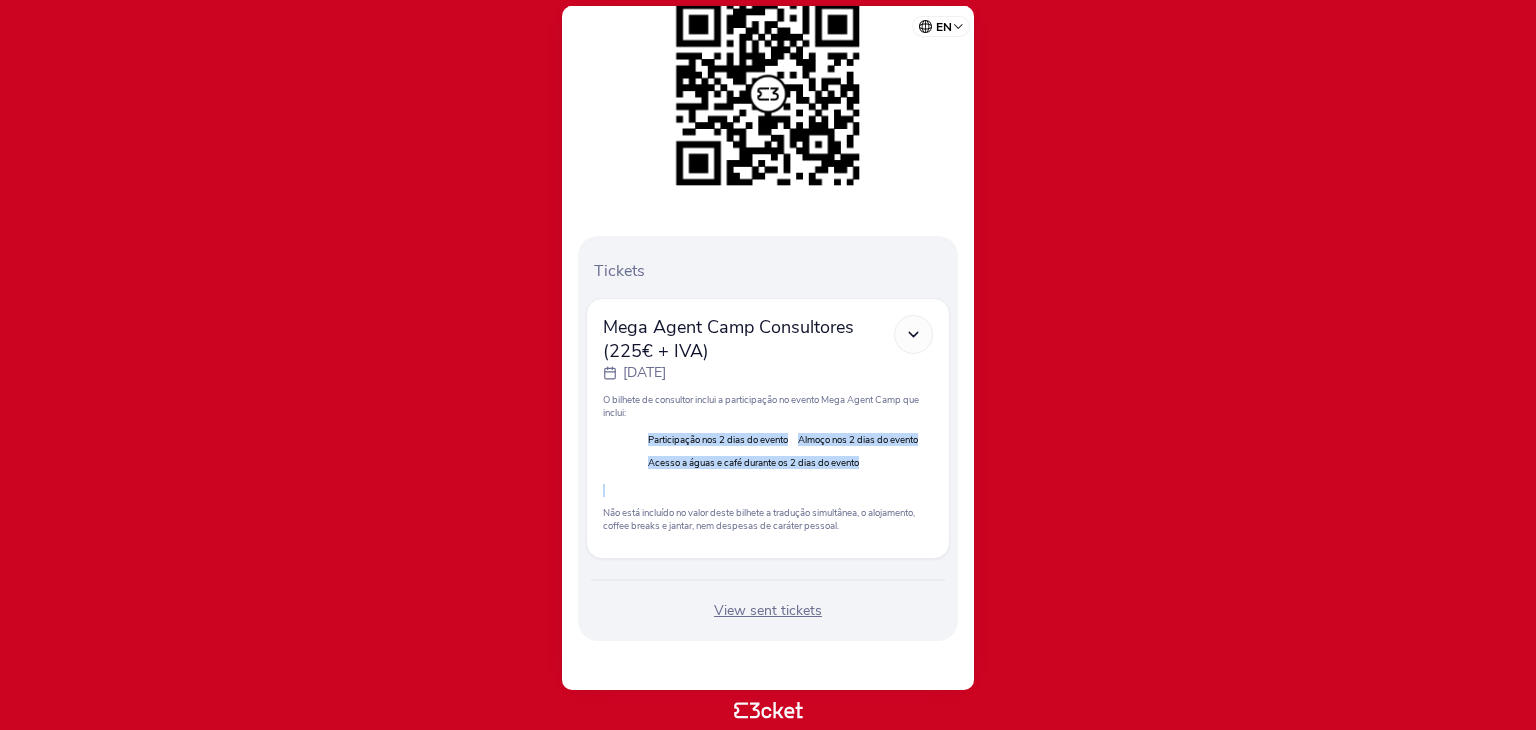 drag, startPoint x: 640, startPoint y: 436, endPoint x: 876, endPoint y: 474, distance: 239.03975 